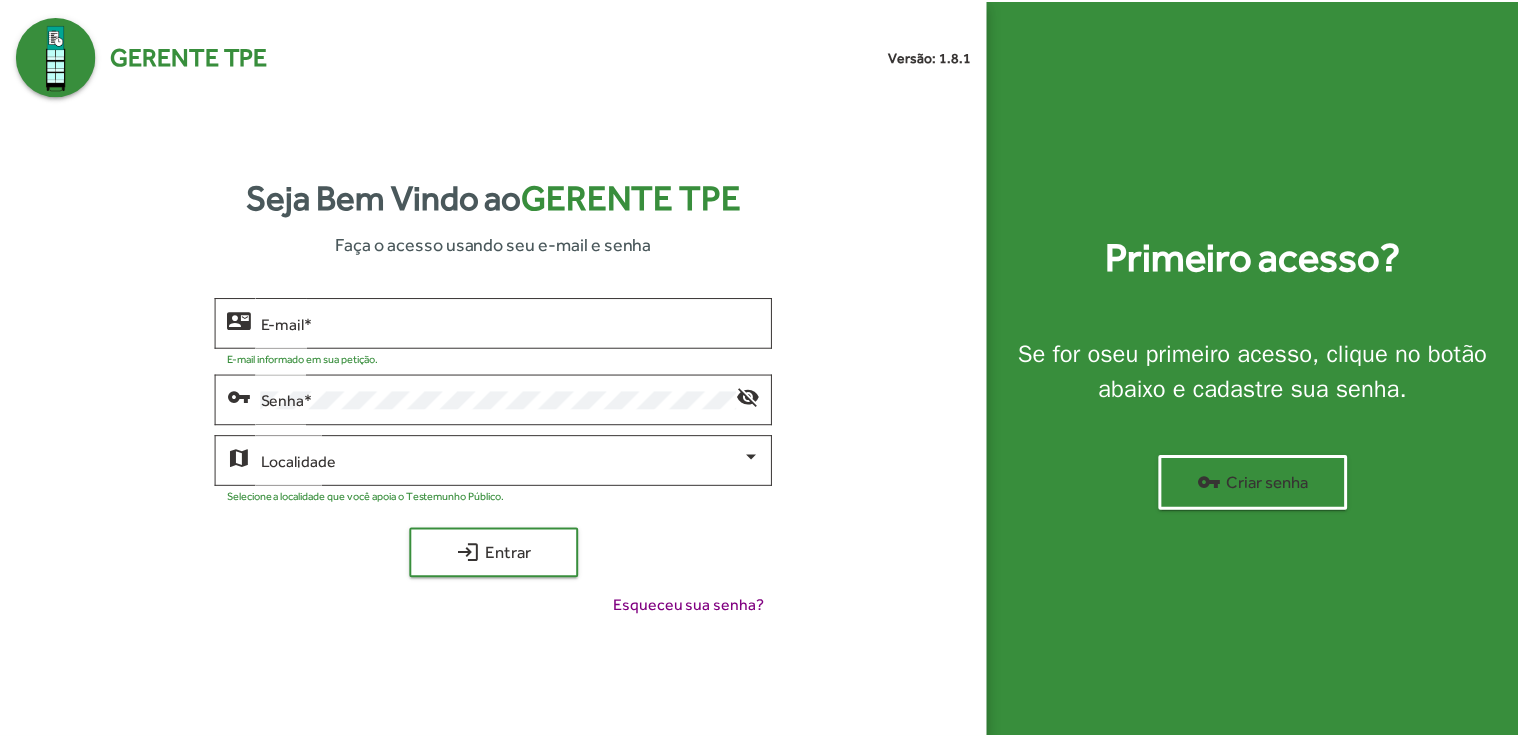 scroll, scrollTop: 0, scrollLeft: 0, axis: both 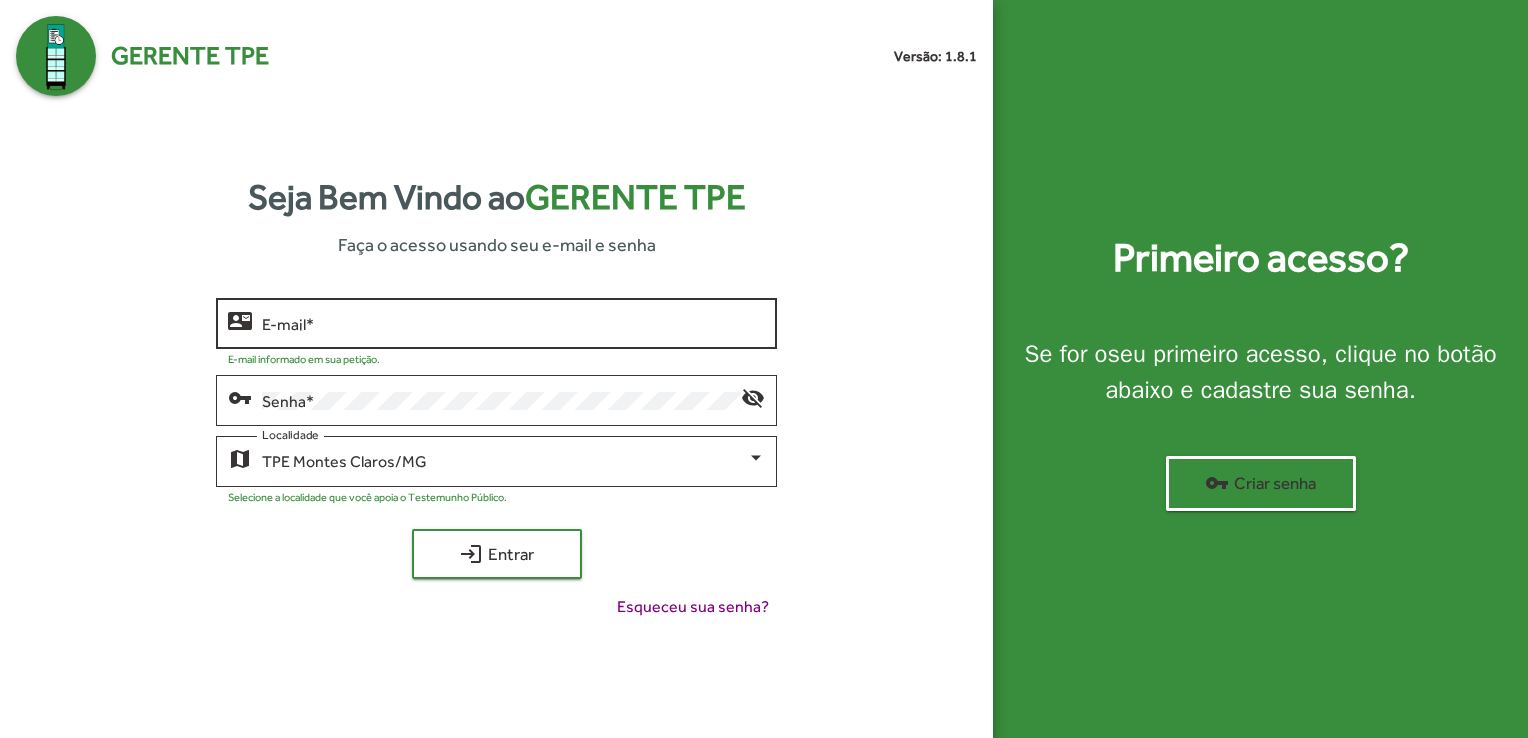 click on "E-mail   *" at bounding box center (513, 321) 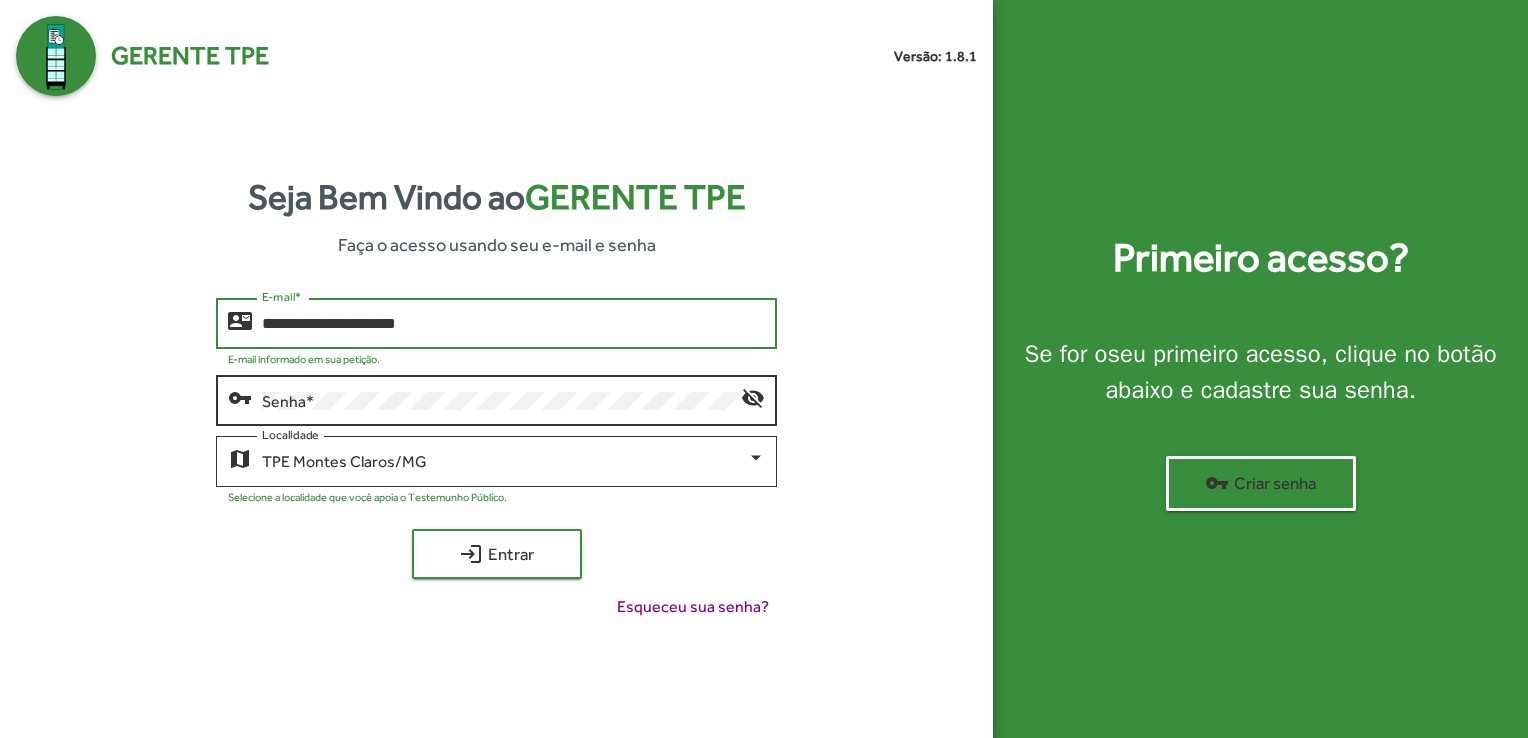 type on "**********" 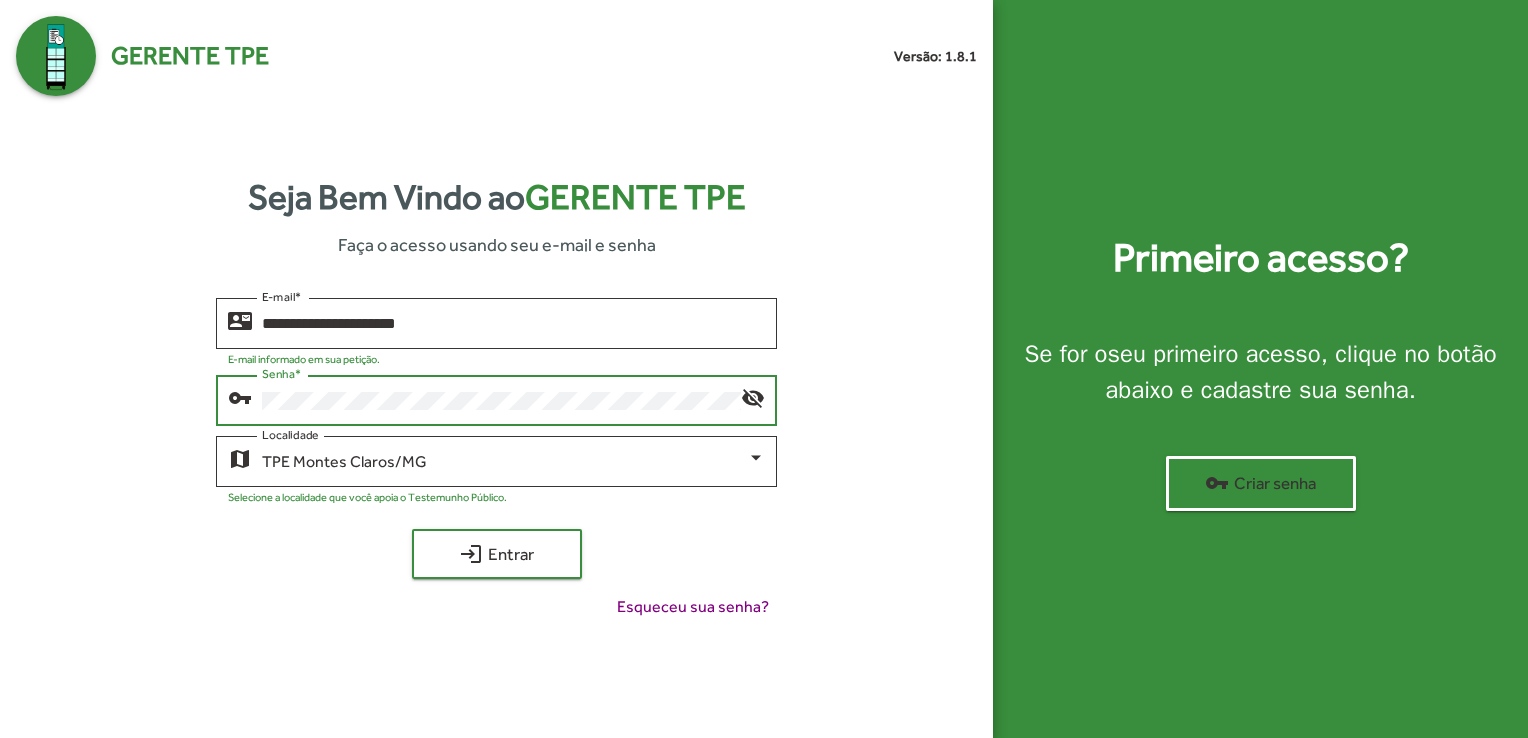 click on "login  Entrar" at bounding box center [496, 554] 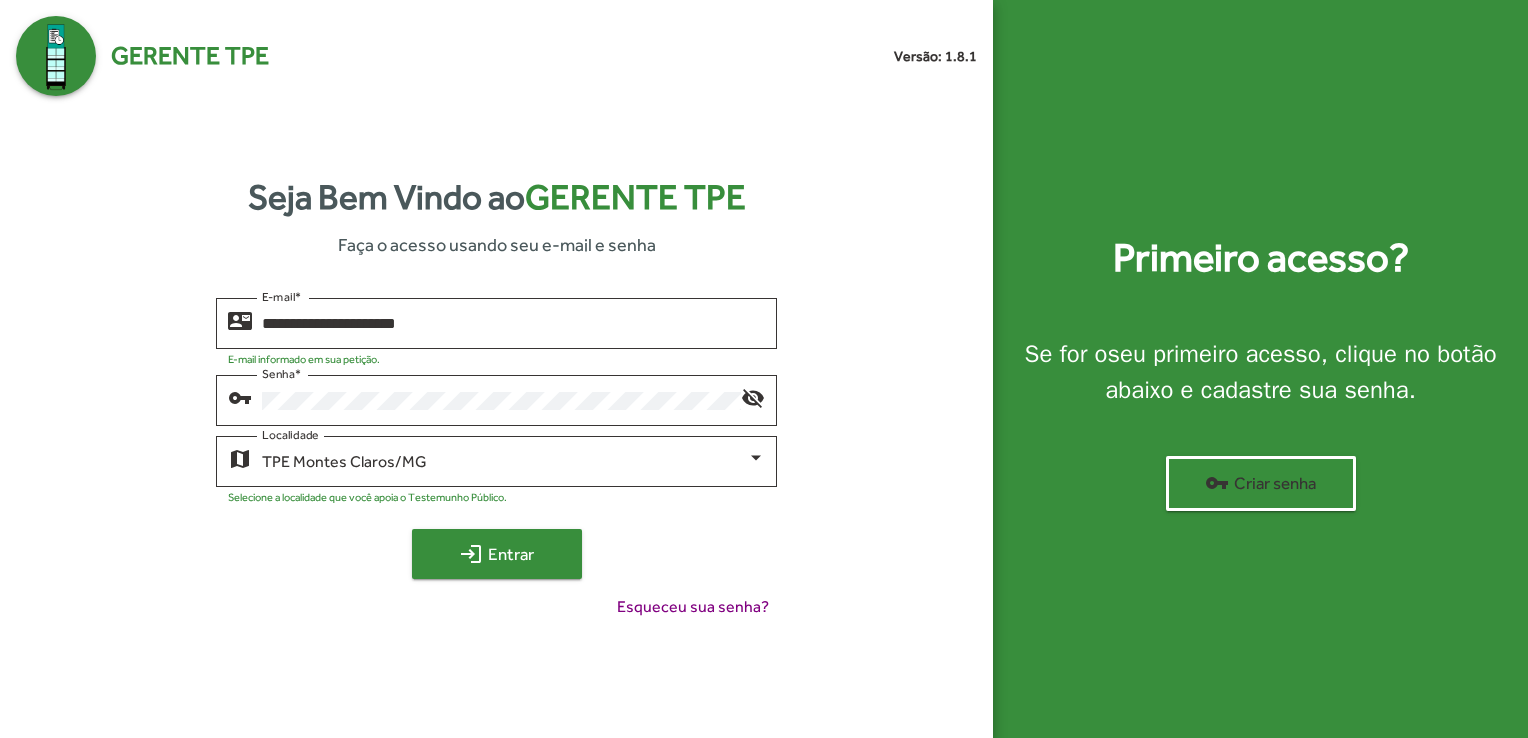 click on "login" at bounding box center (471, 554) 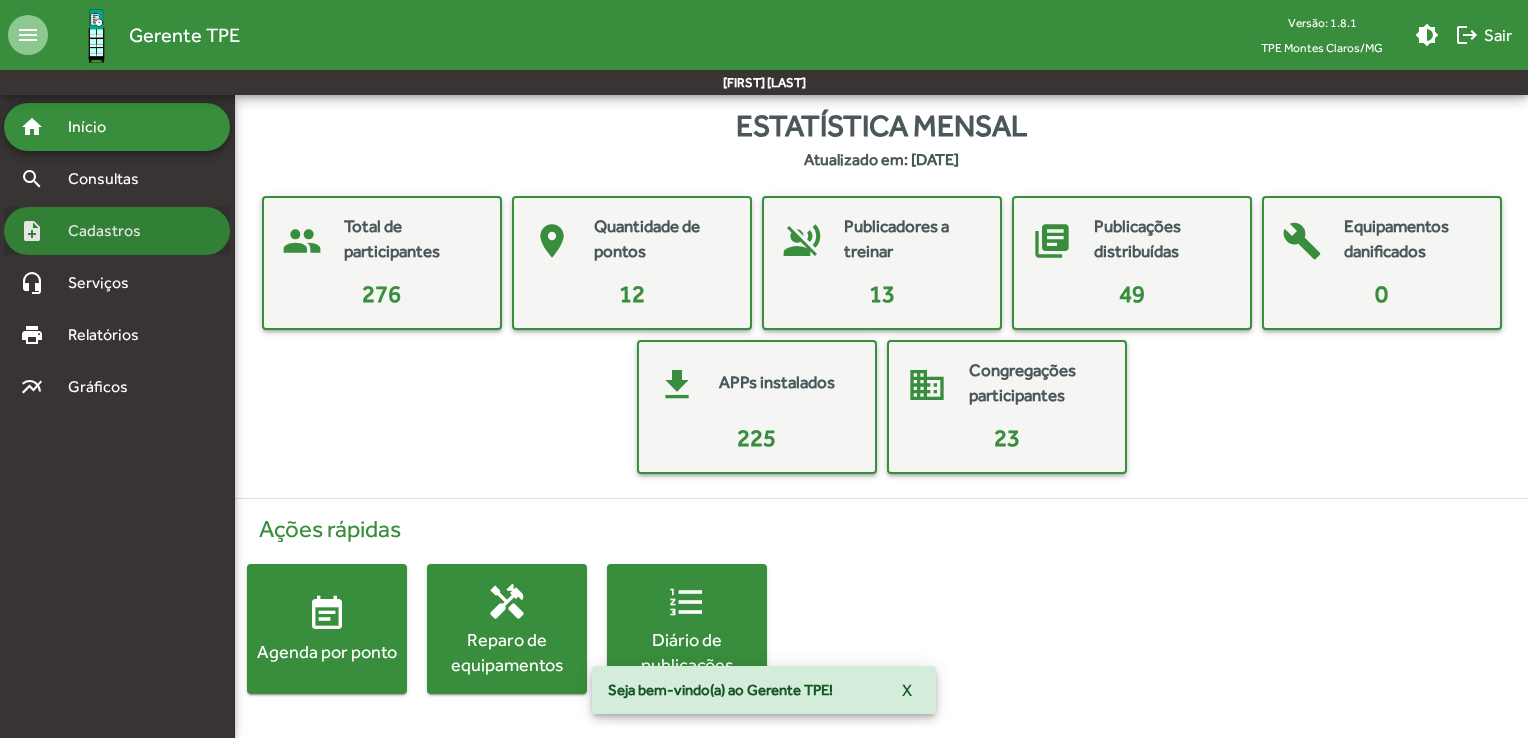 click on "Cadastros" at bounding box center [95, 127] 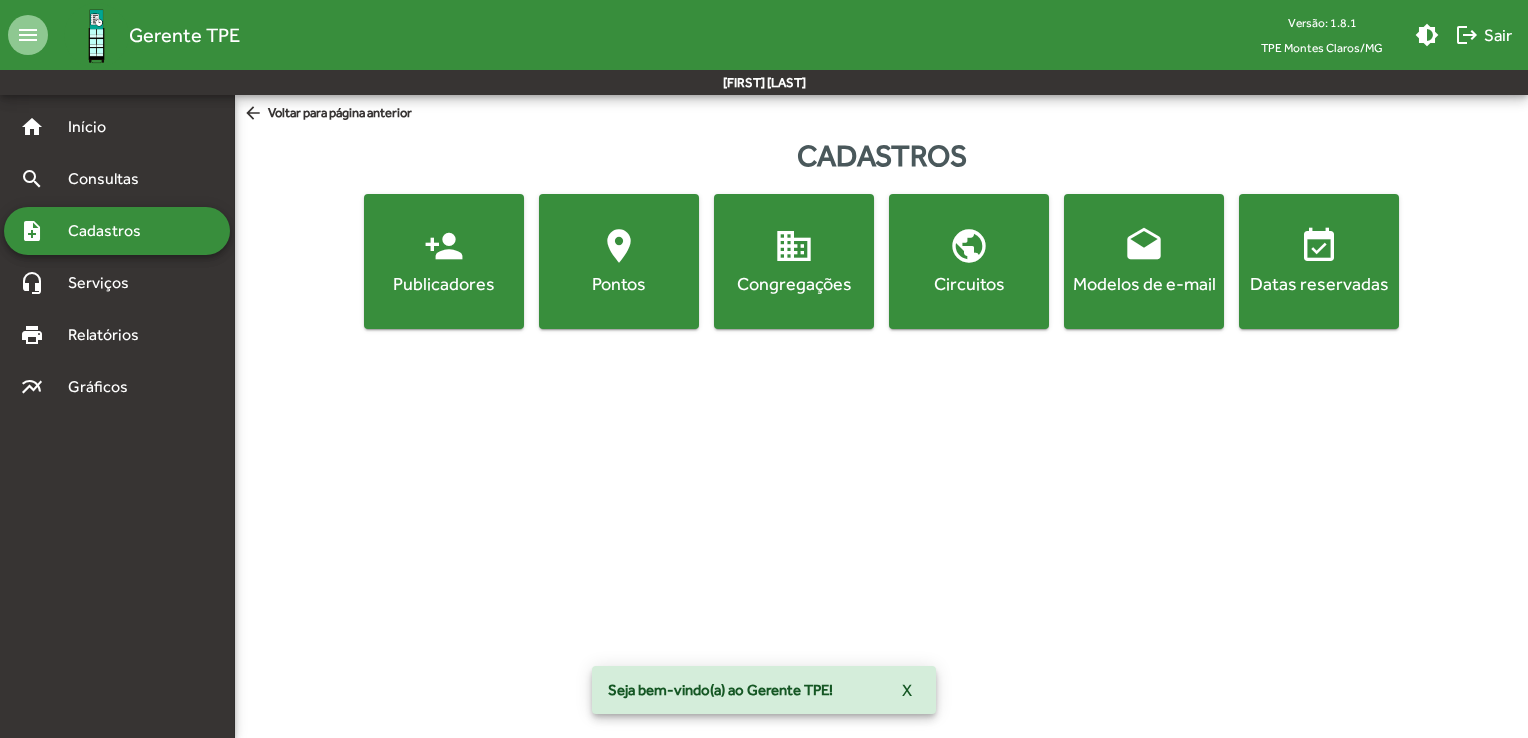 click on "Publicadores" at bounding box center (444, 283) 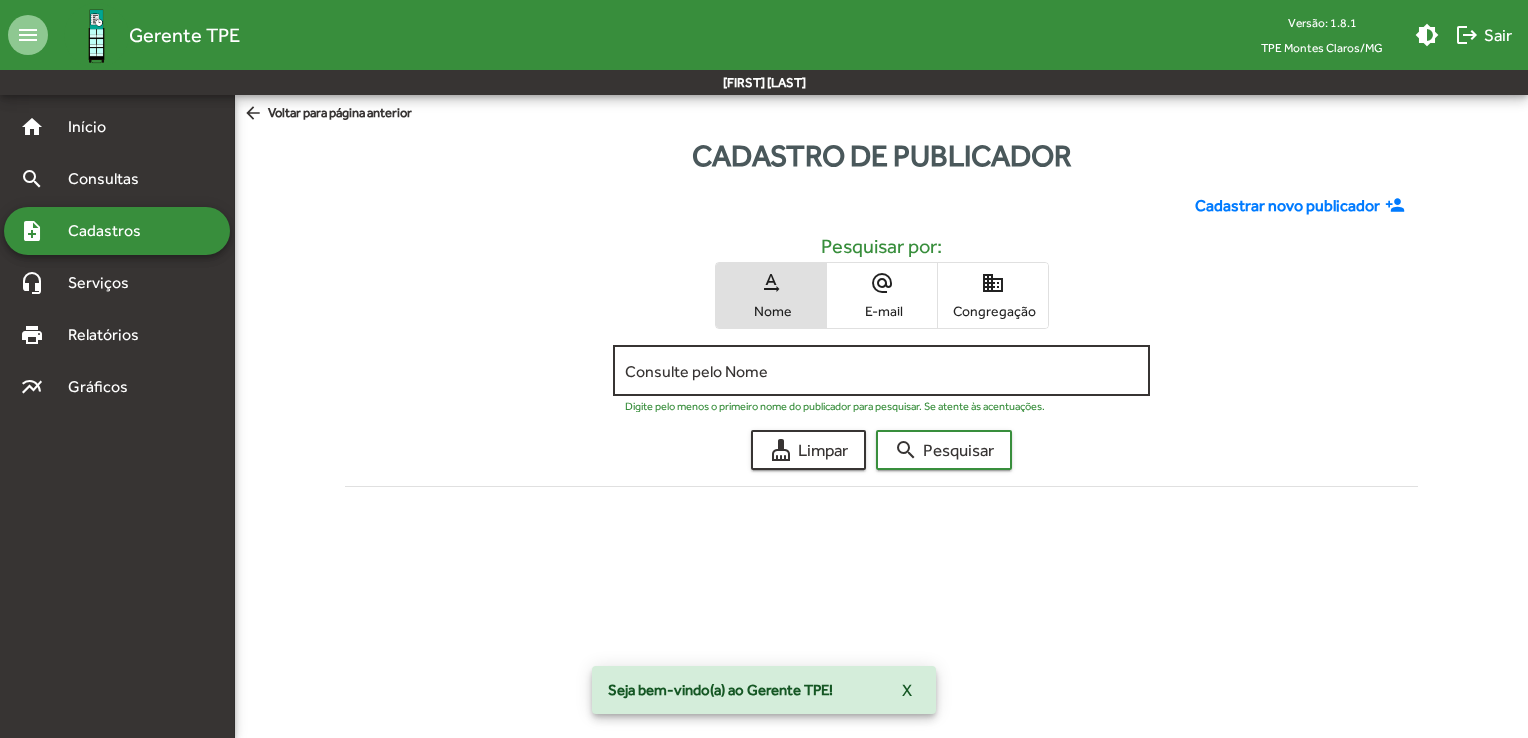 click on "Consulte pelo Nome" at bounding box center [881, 371] 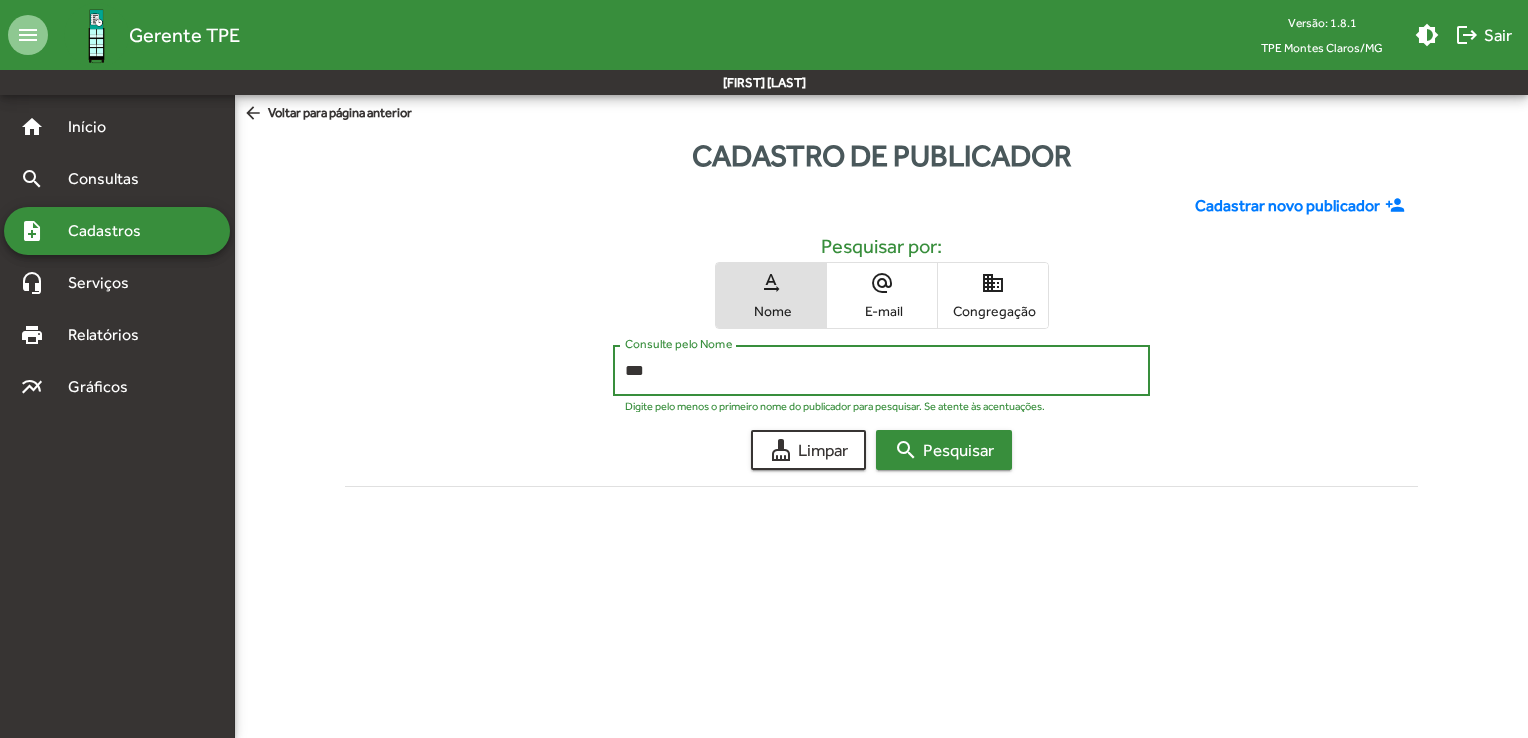 type on "***" 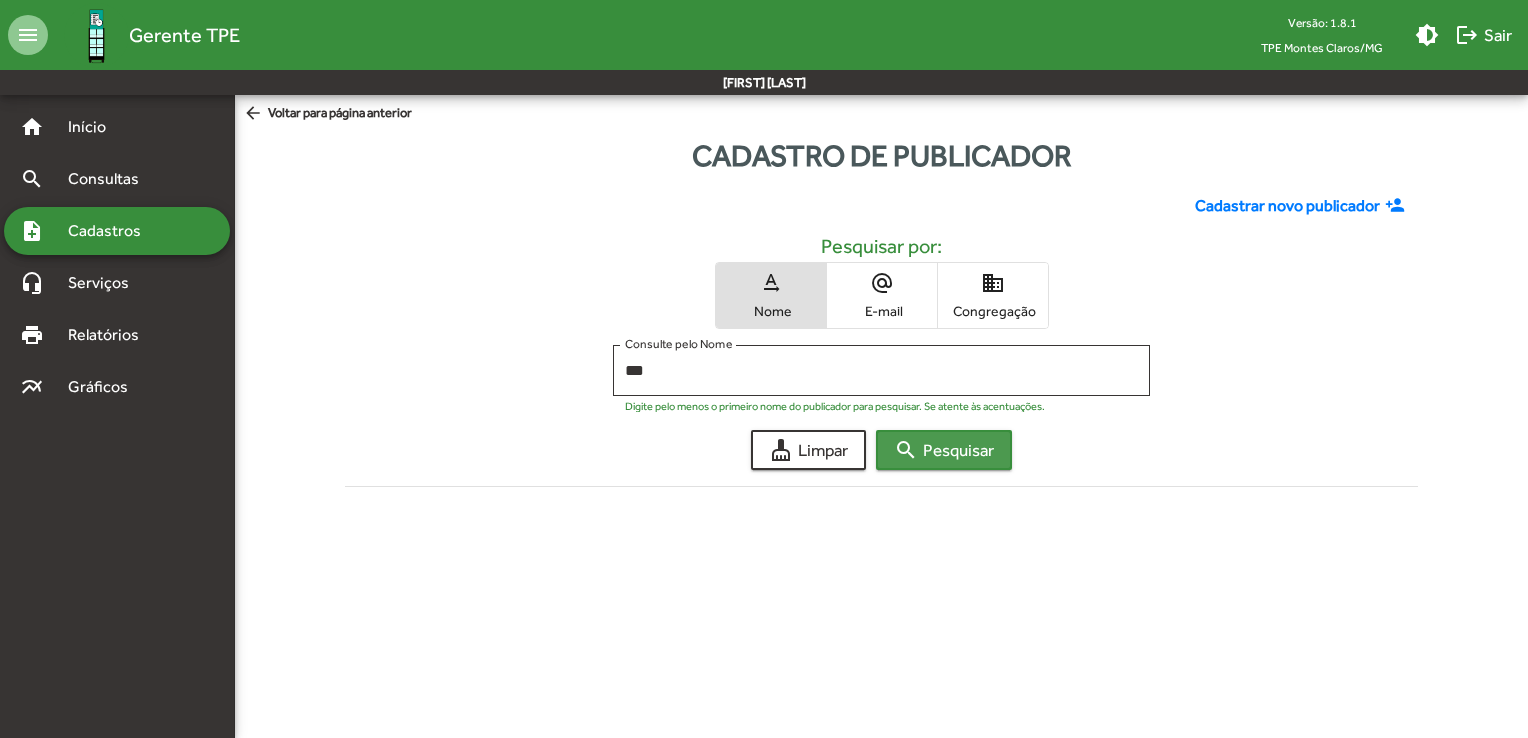 click on "search  Pesquisar" at bounding box center [944, 450] 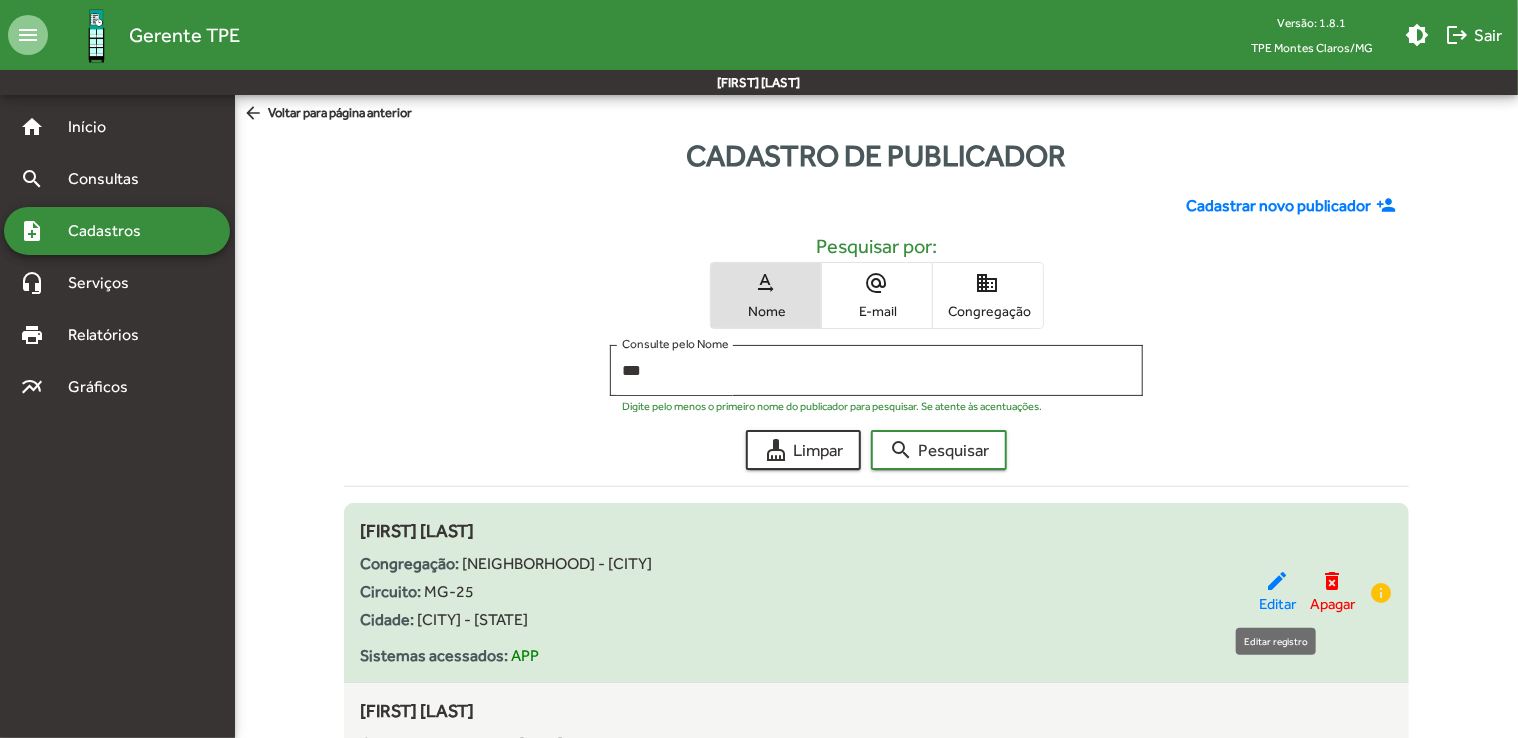 click on "edit" at bounding box center (1278, 581) 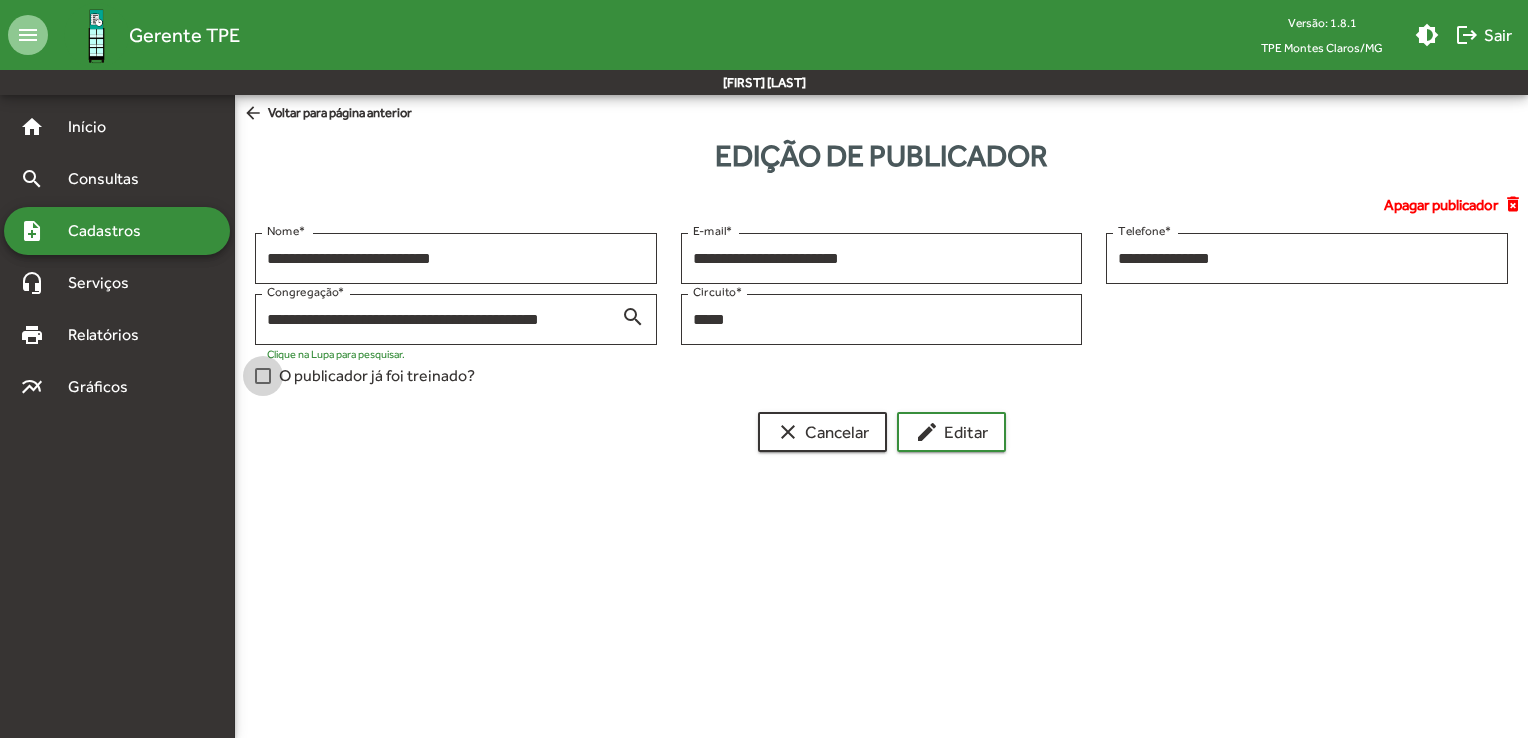click on "O publicador já foi treinado?" at bounding box center (377, 376) 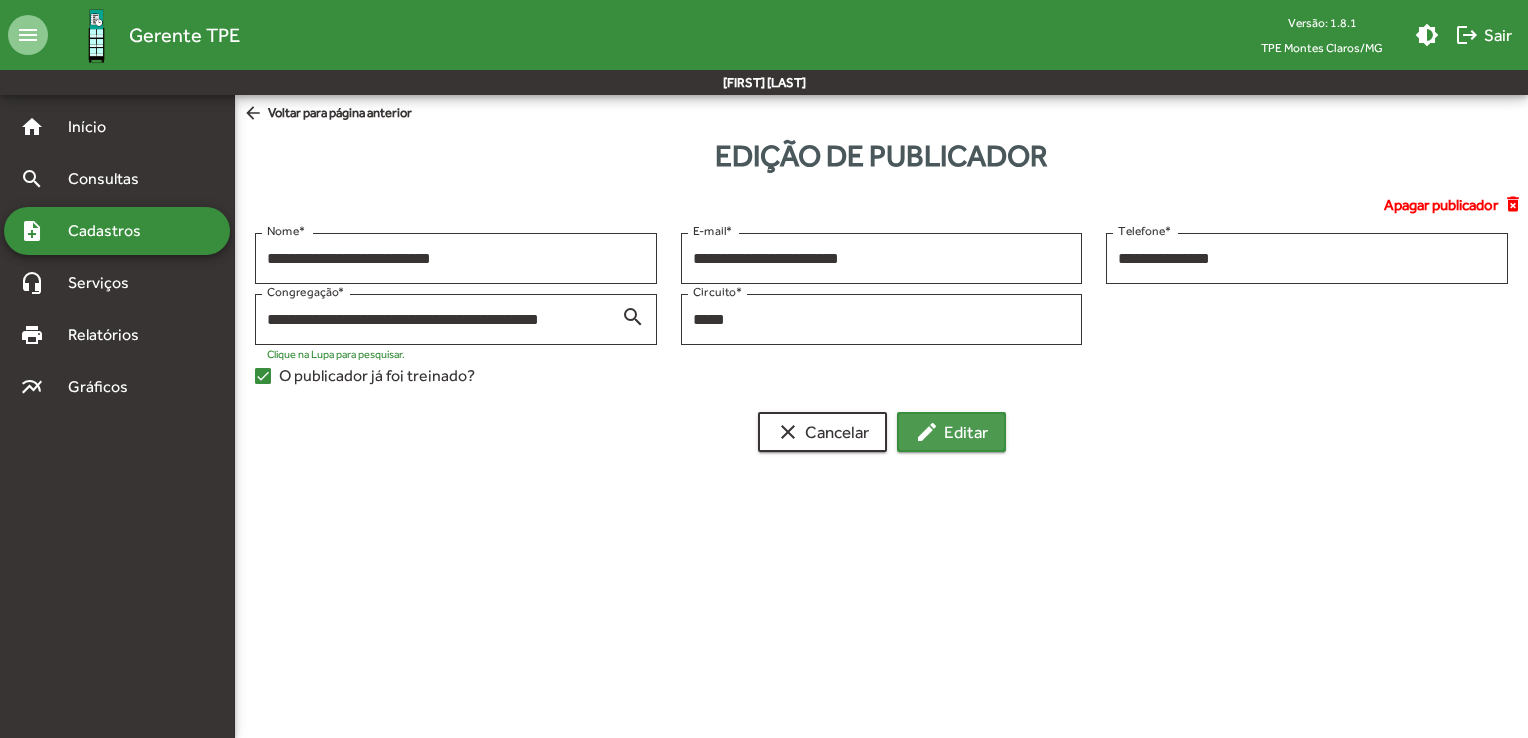 click on "edit" at bounding box center [927, 432] 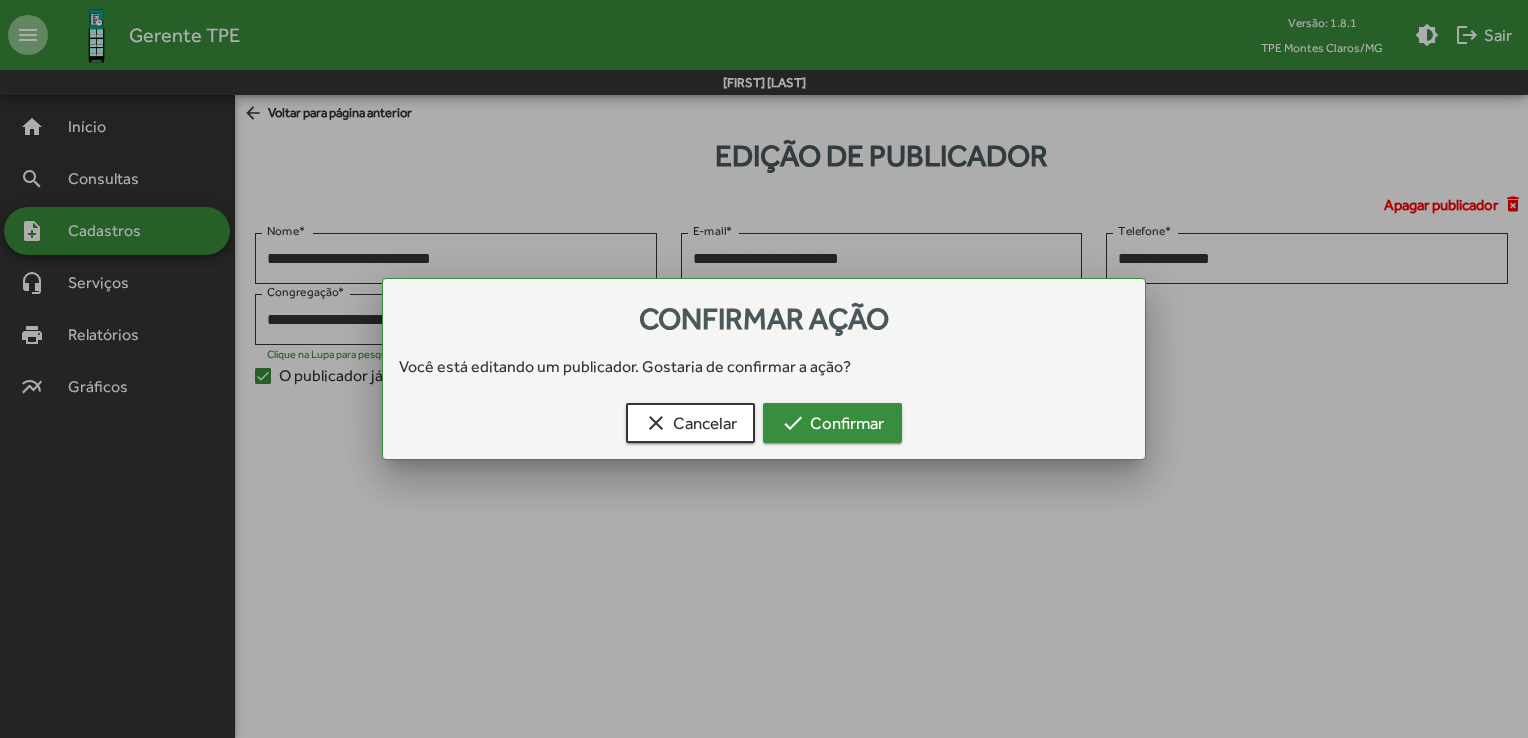 click on "check  Confirmar" at bounding box center [832, 423] 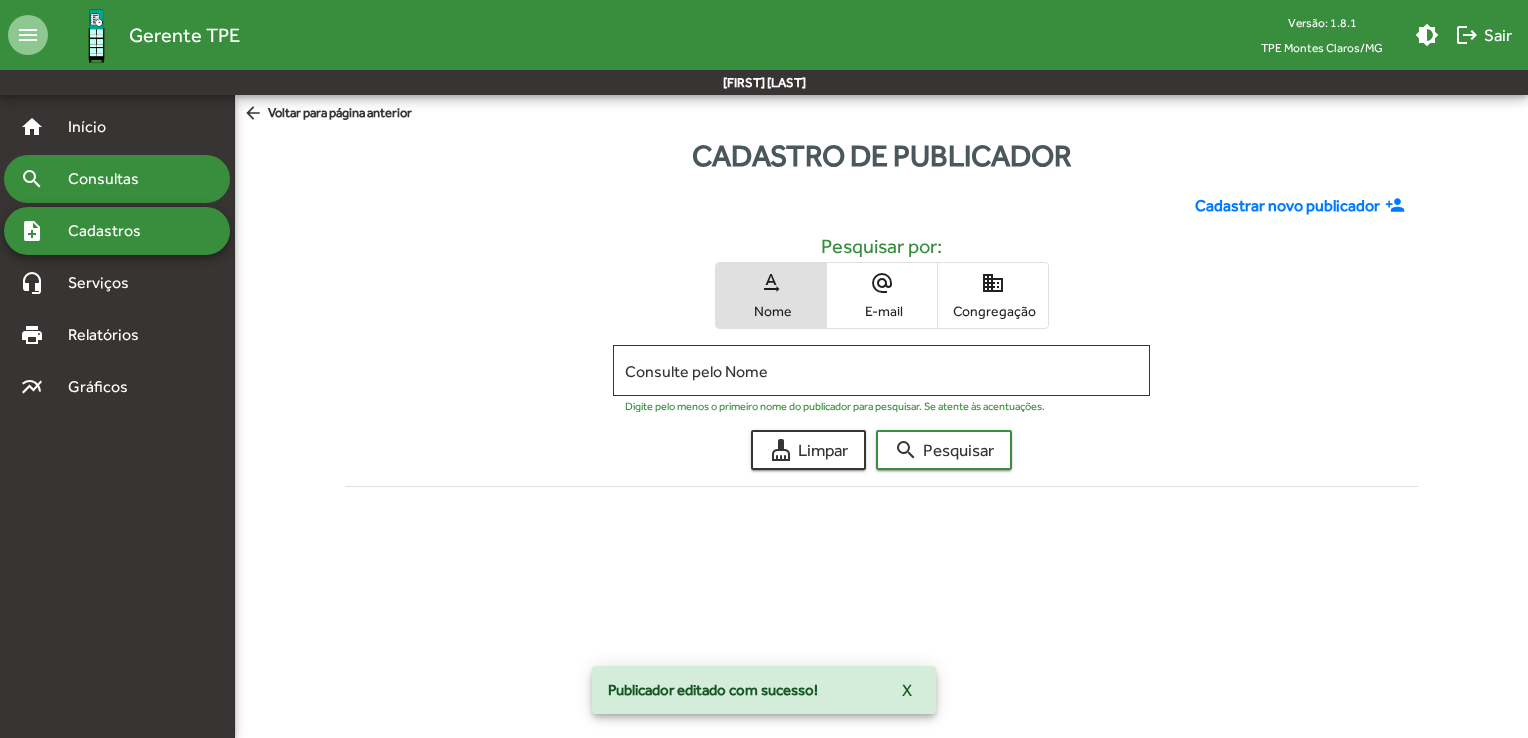 click on "search Consultas" at bounding box center (117, 127) 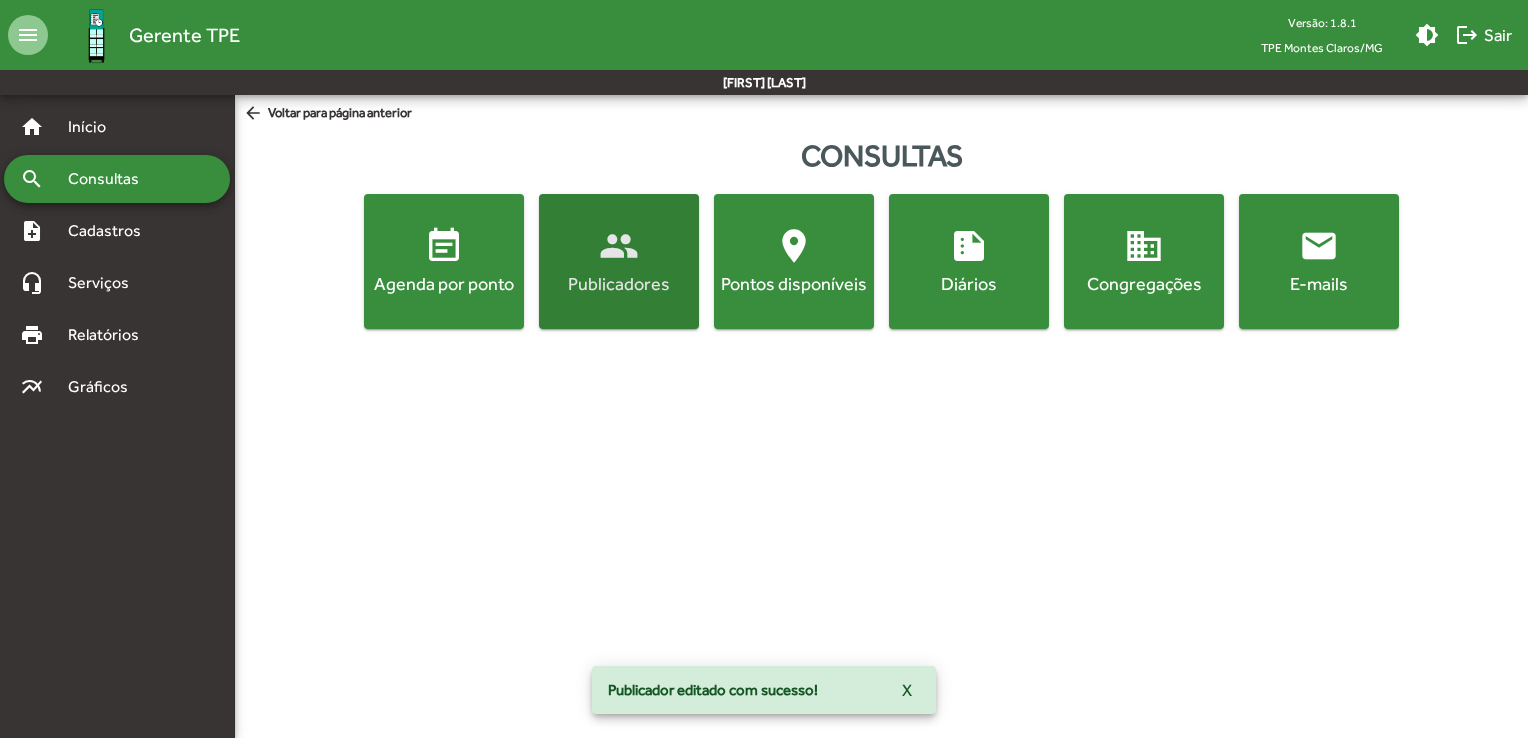 click on "people" at bounding box center (619, 246) 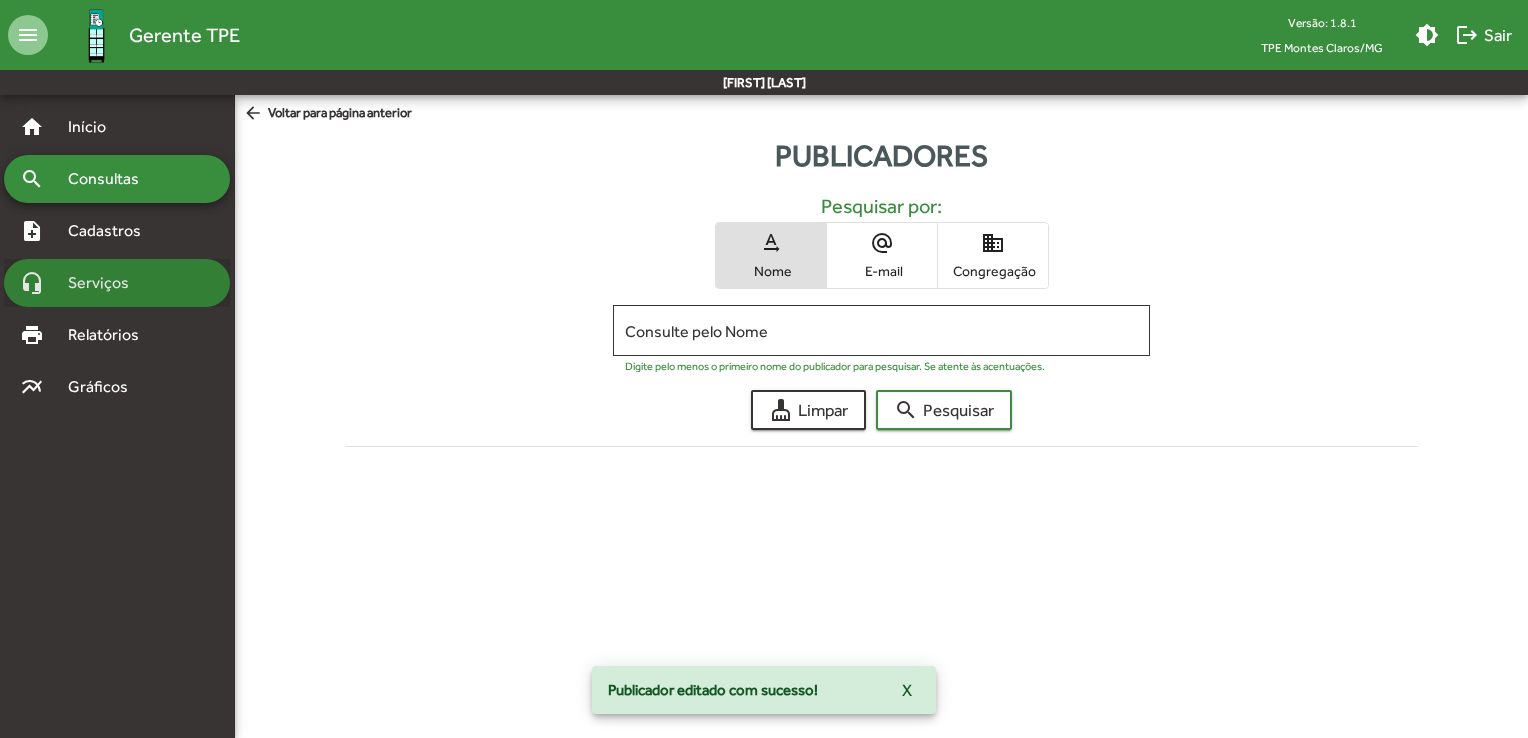 click on "Serviços" at bounding box center (95, 127) 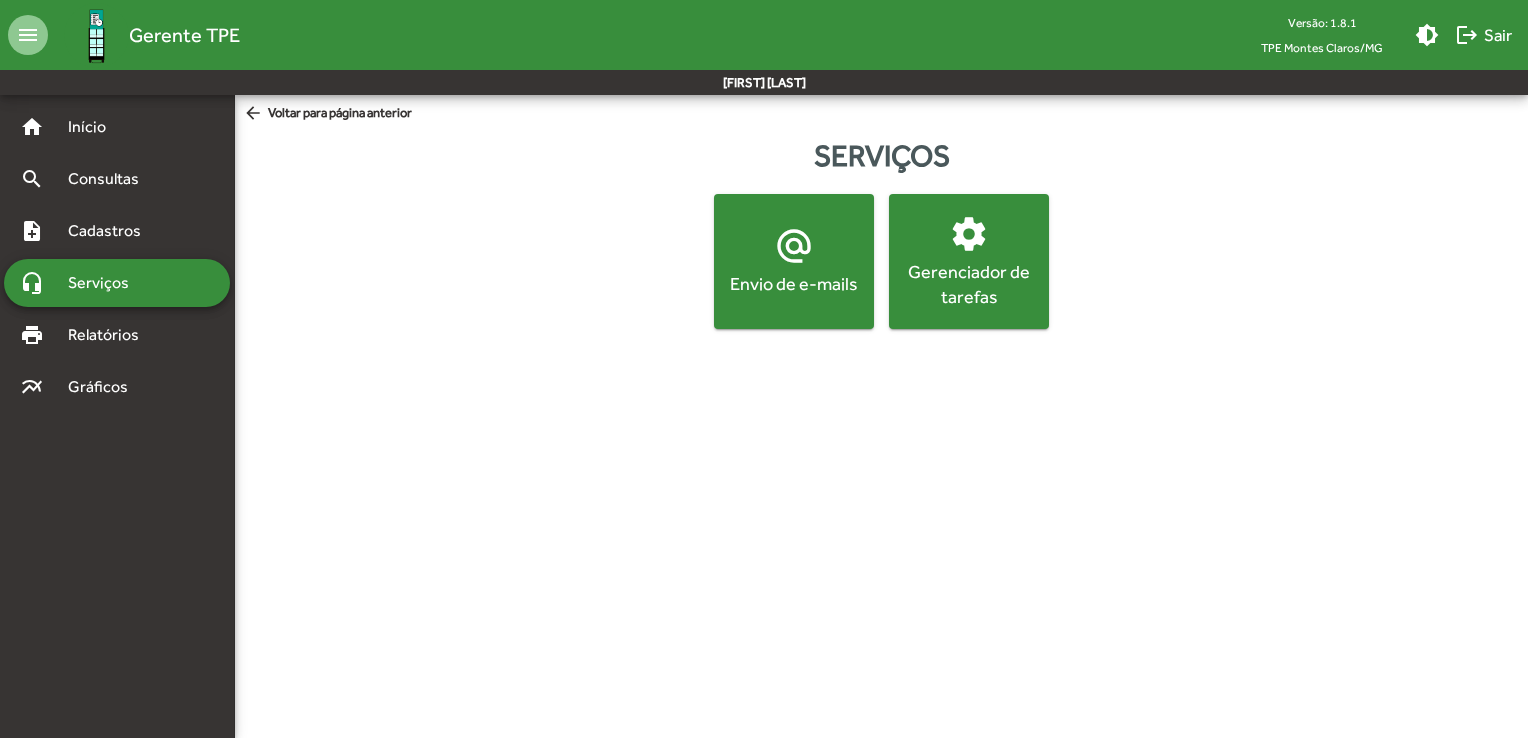 click on "Envio de e-mails" at bounding box center (794, 283) 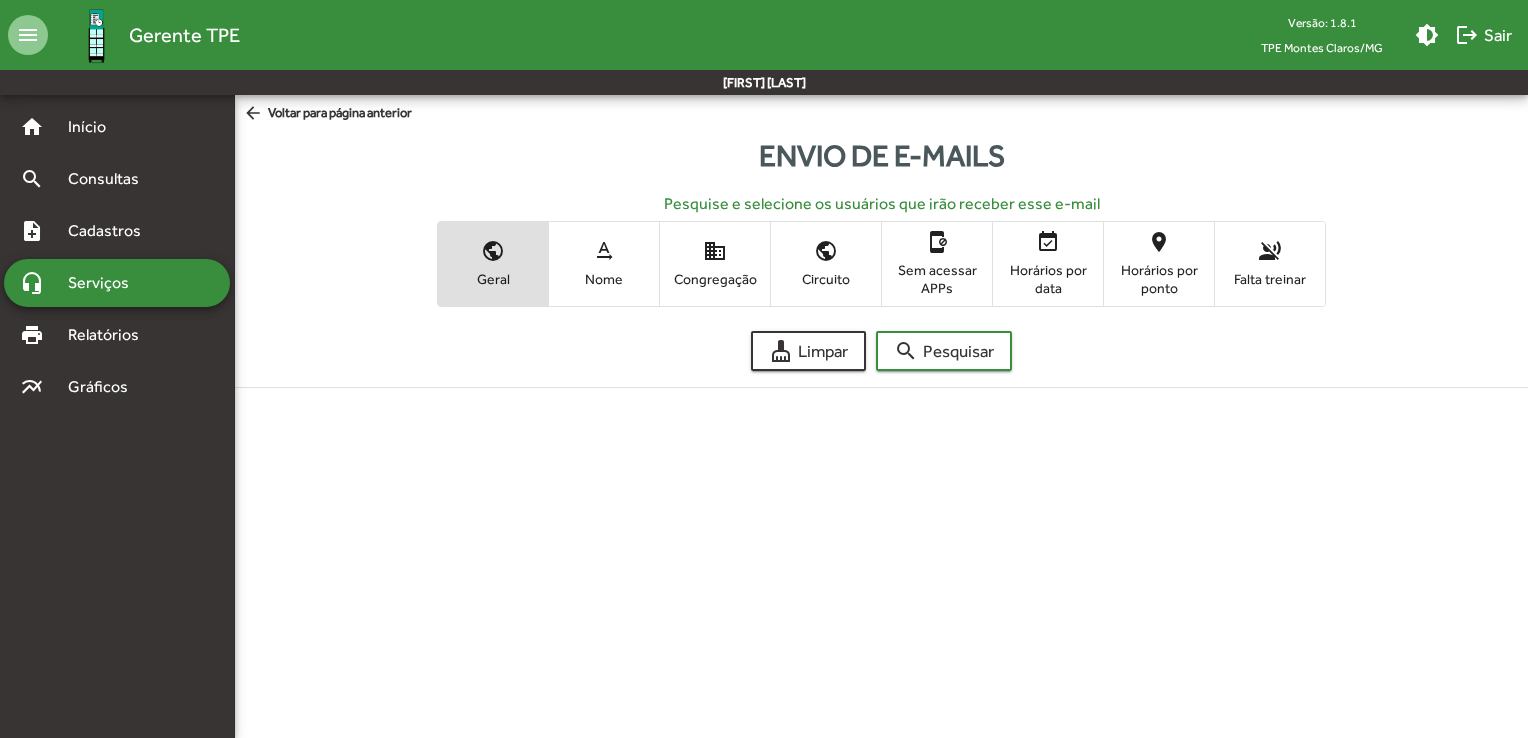click on "Falta treinar" at bounding box center [1270, 279] 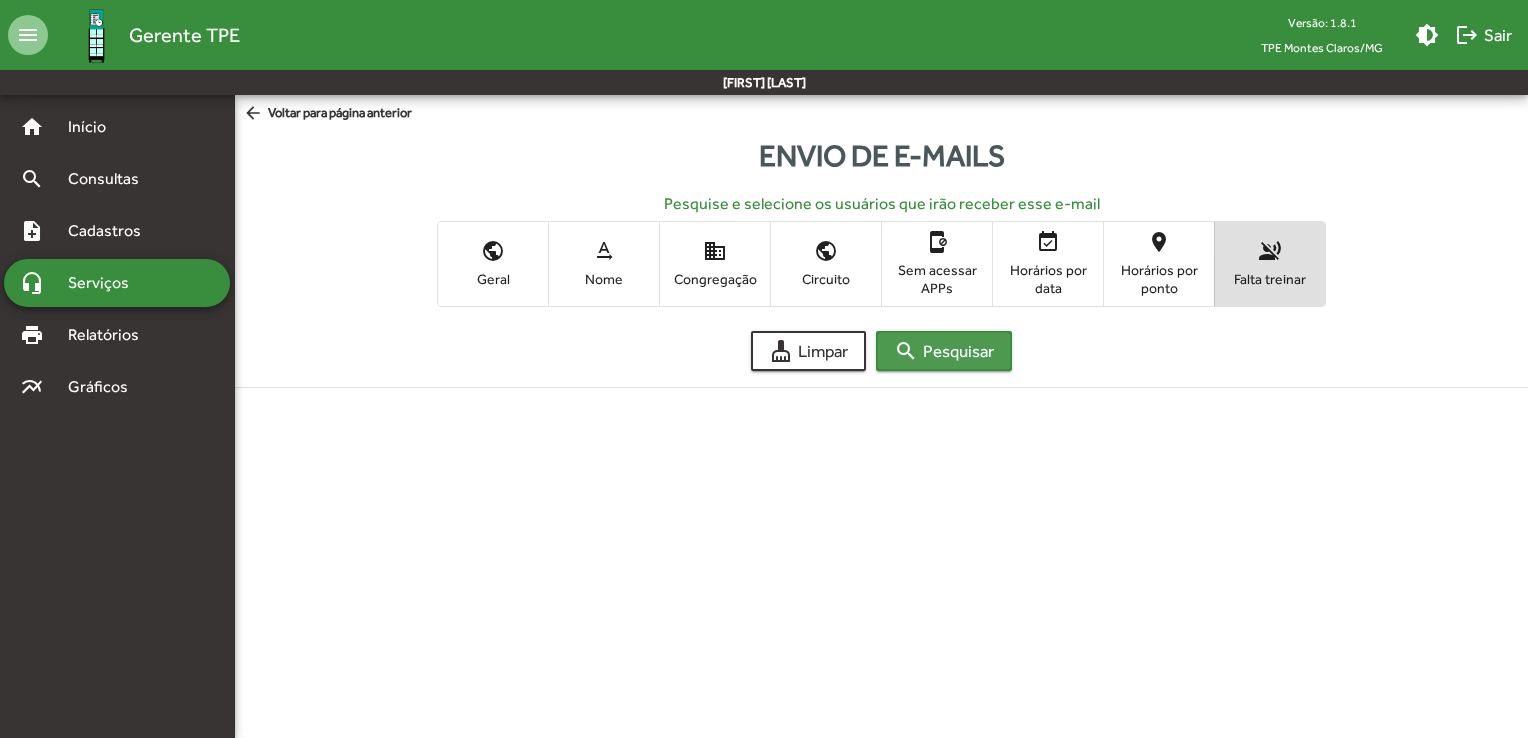 click on "search  Pesquisar" at bounding box center (944, 351) 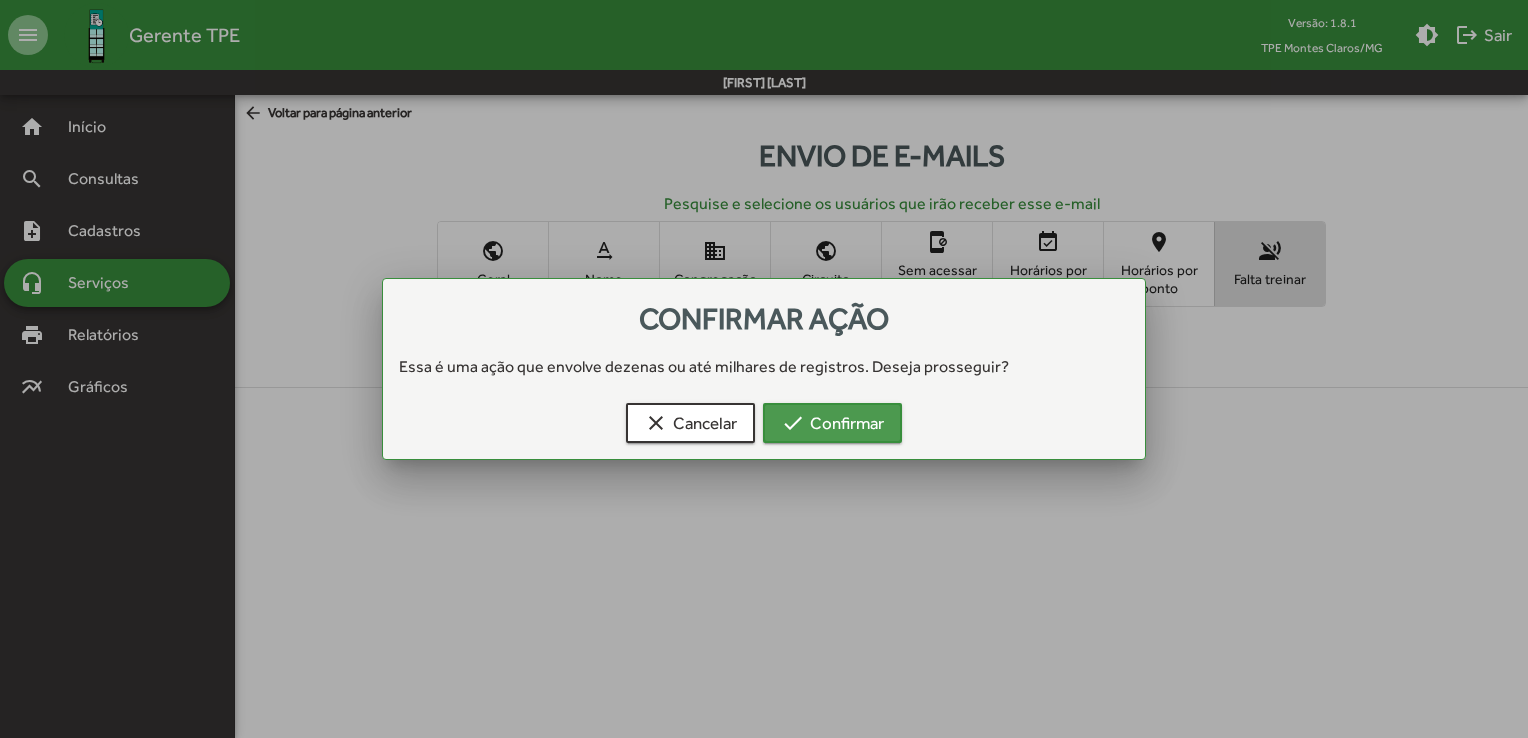 click on "check  Confirmar" at bounding box center [832, 423] 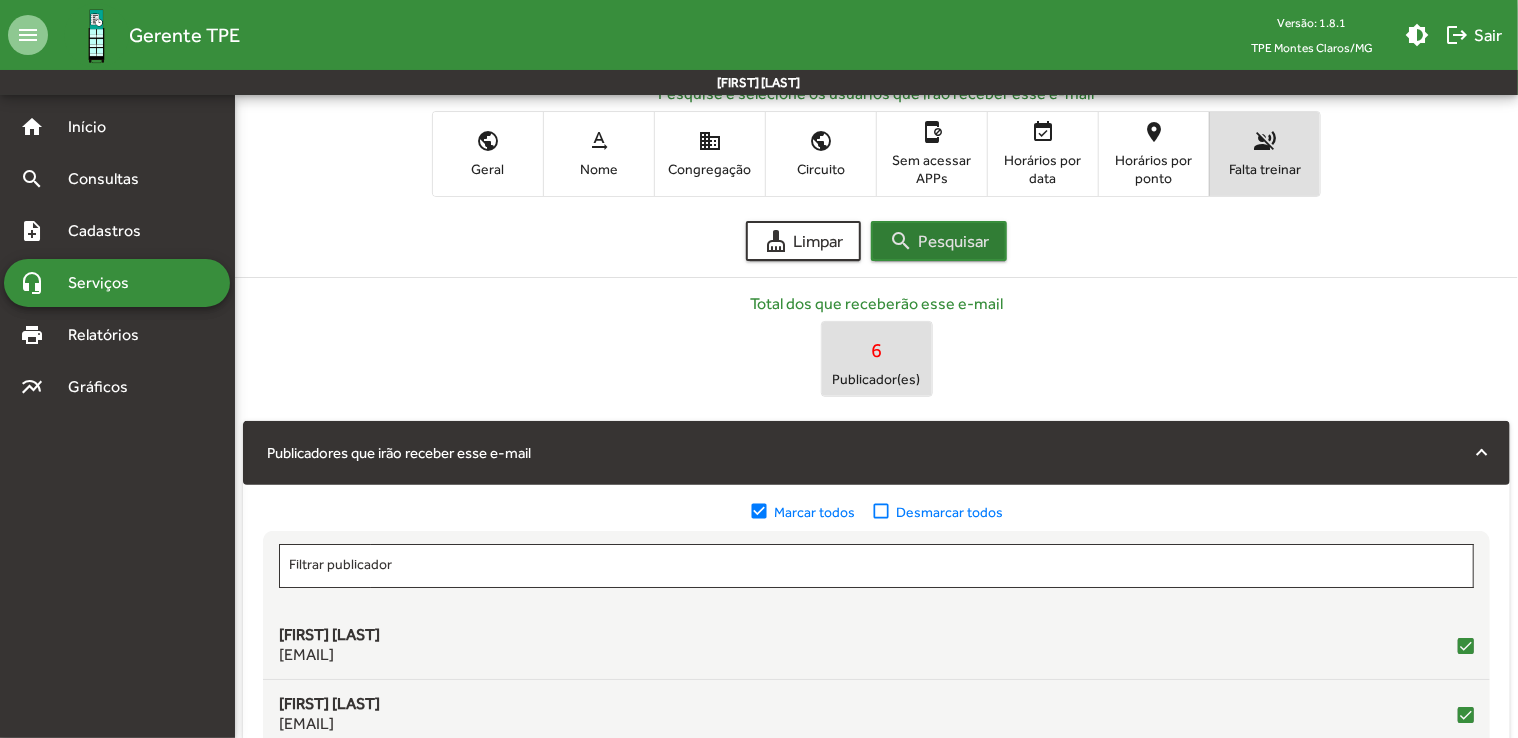 scroll, scrollTop: 300, scrollLeft: 0, axis: vertical 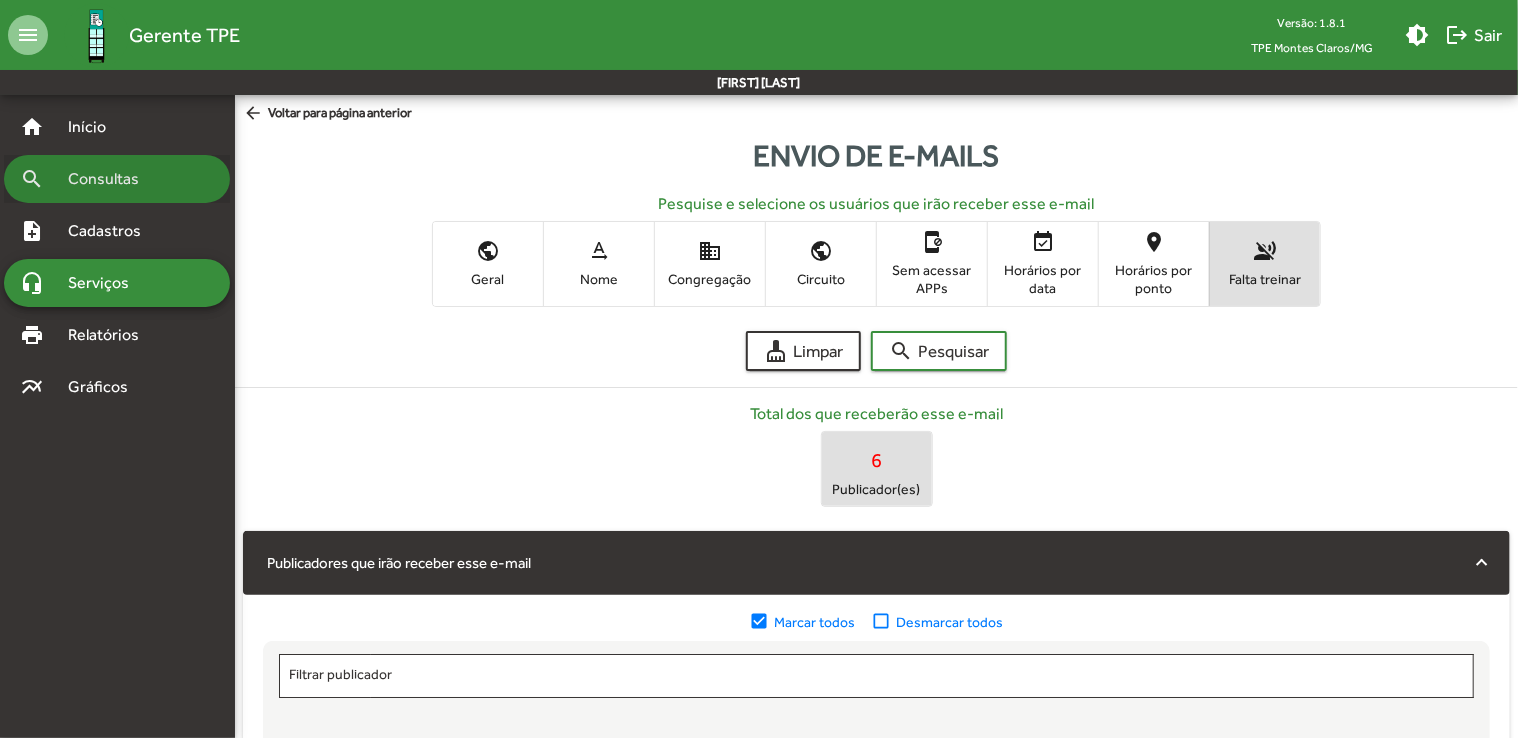 click on "search Consultas" at bounding box center [117, 127] 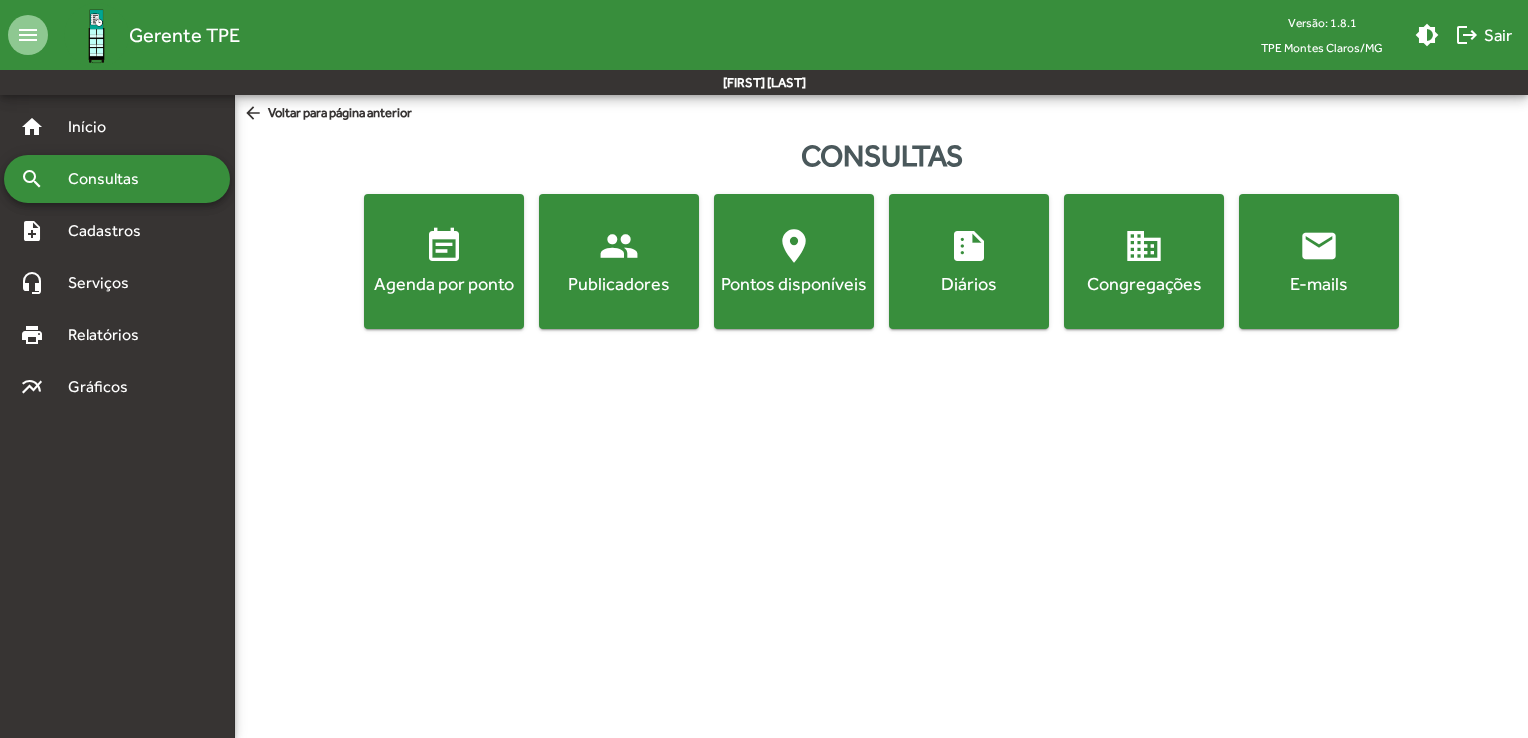 click on "event_note" at bounding box center [444, 246] 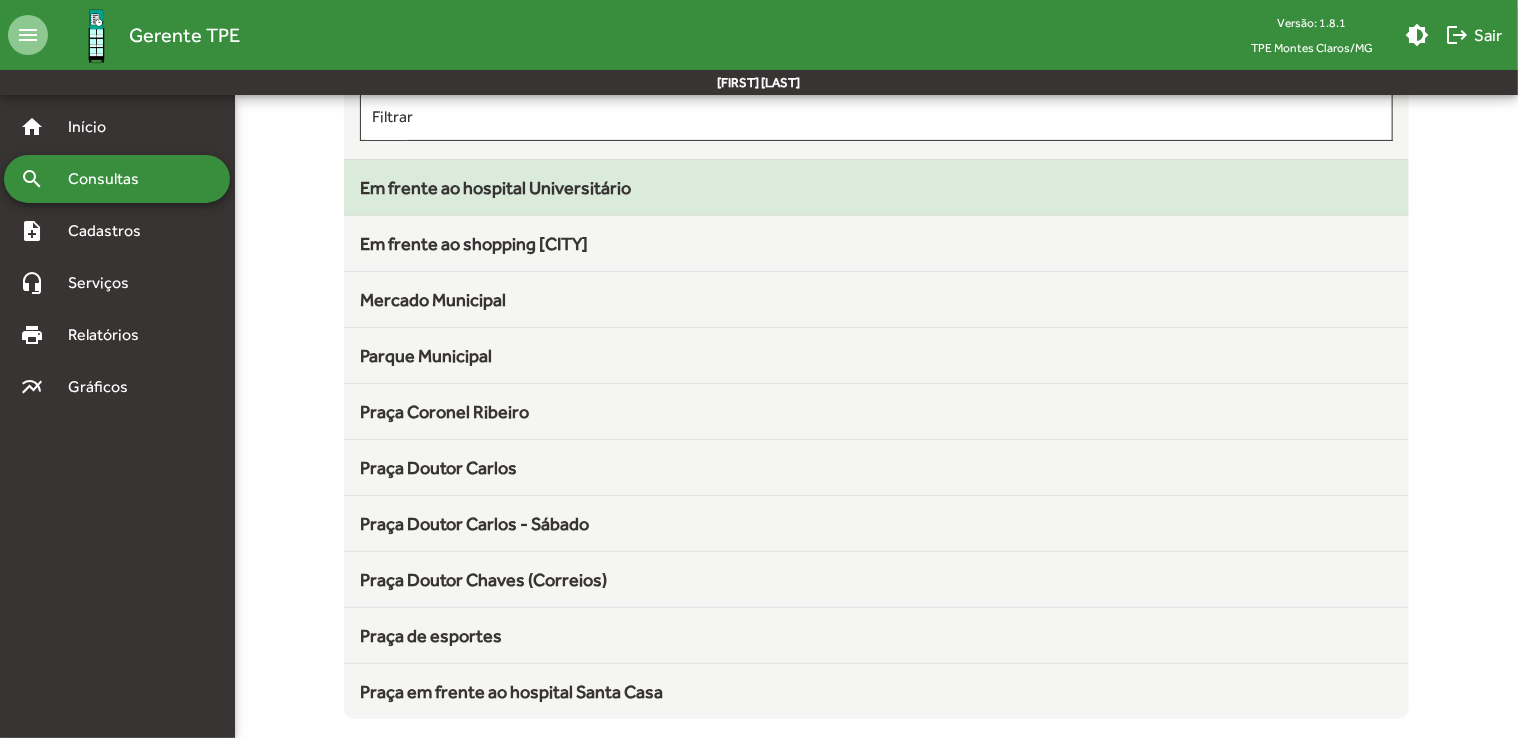 scroll, scrollTop: 202, scrollLeft: 0, axis: vertical 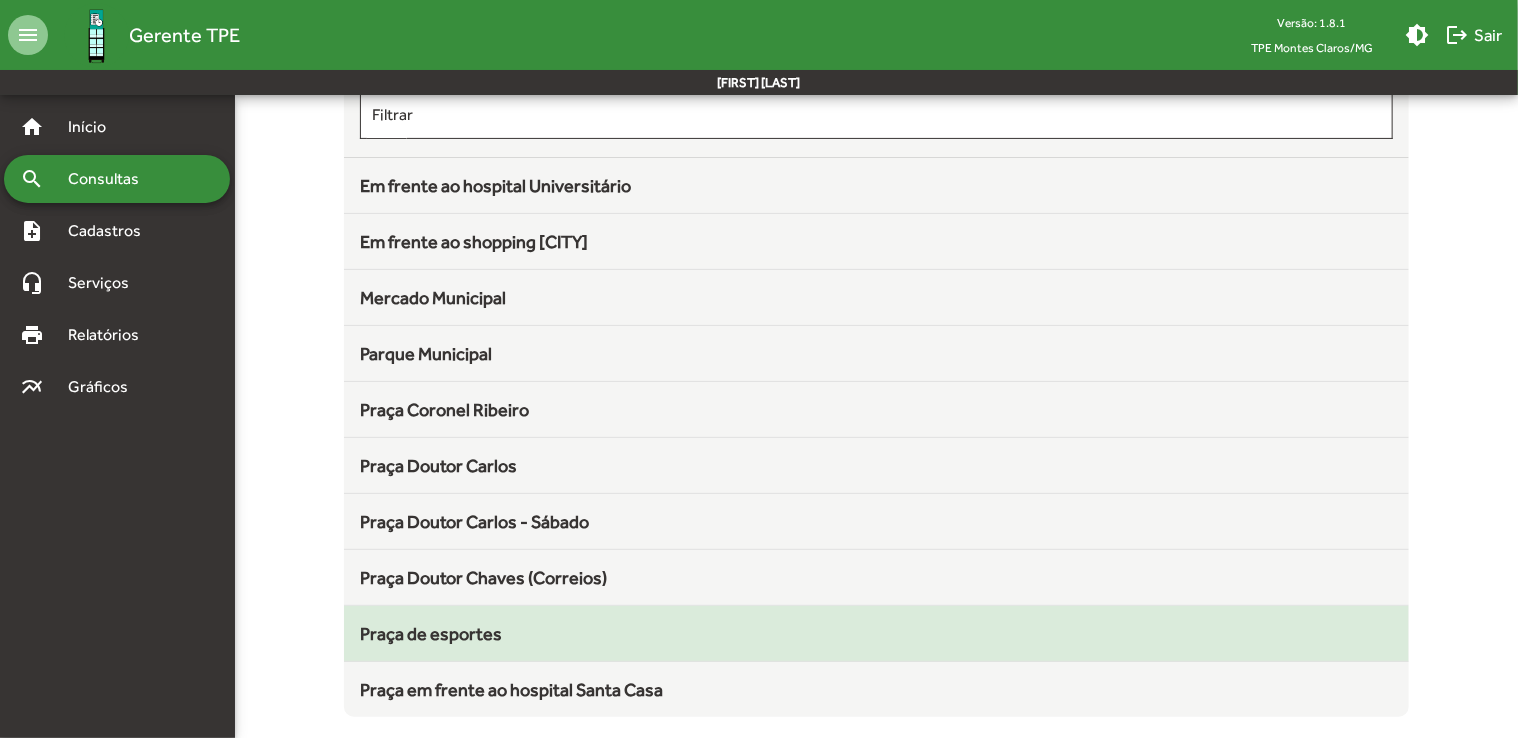 click on "Praça de esportes" at bounding box center [495, 185] 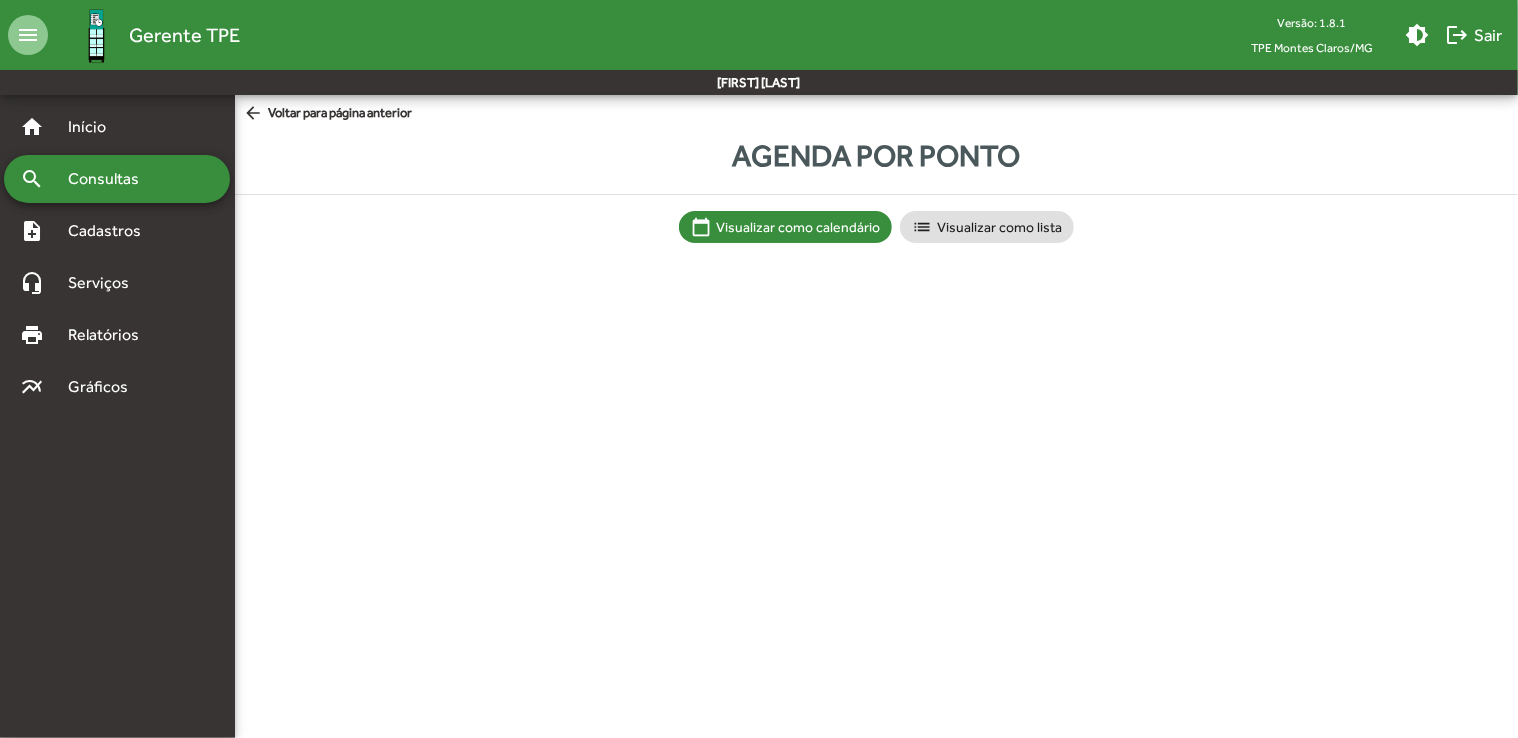 scroll, scrollTop: 0, scrollLeft: 0, axis: both 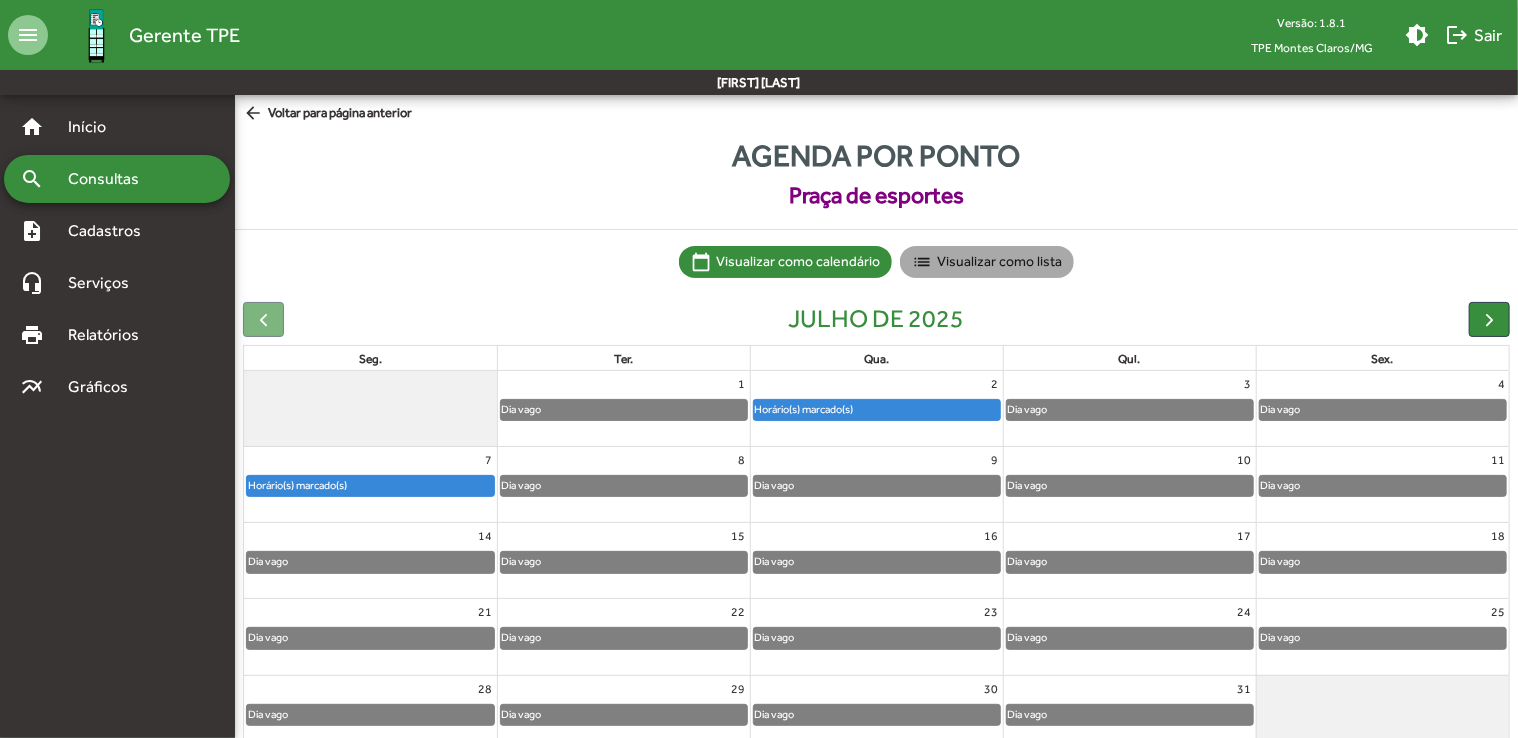 click on "list  Visualizar como lista" at bounding box center (987, 262) 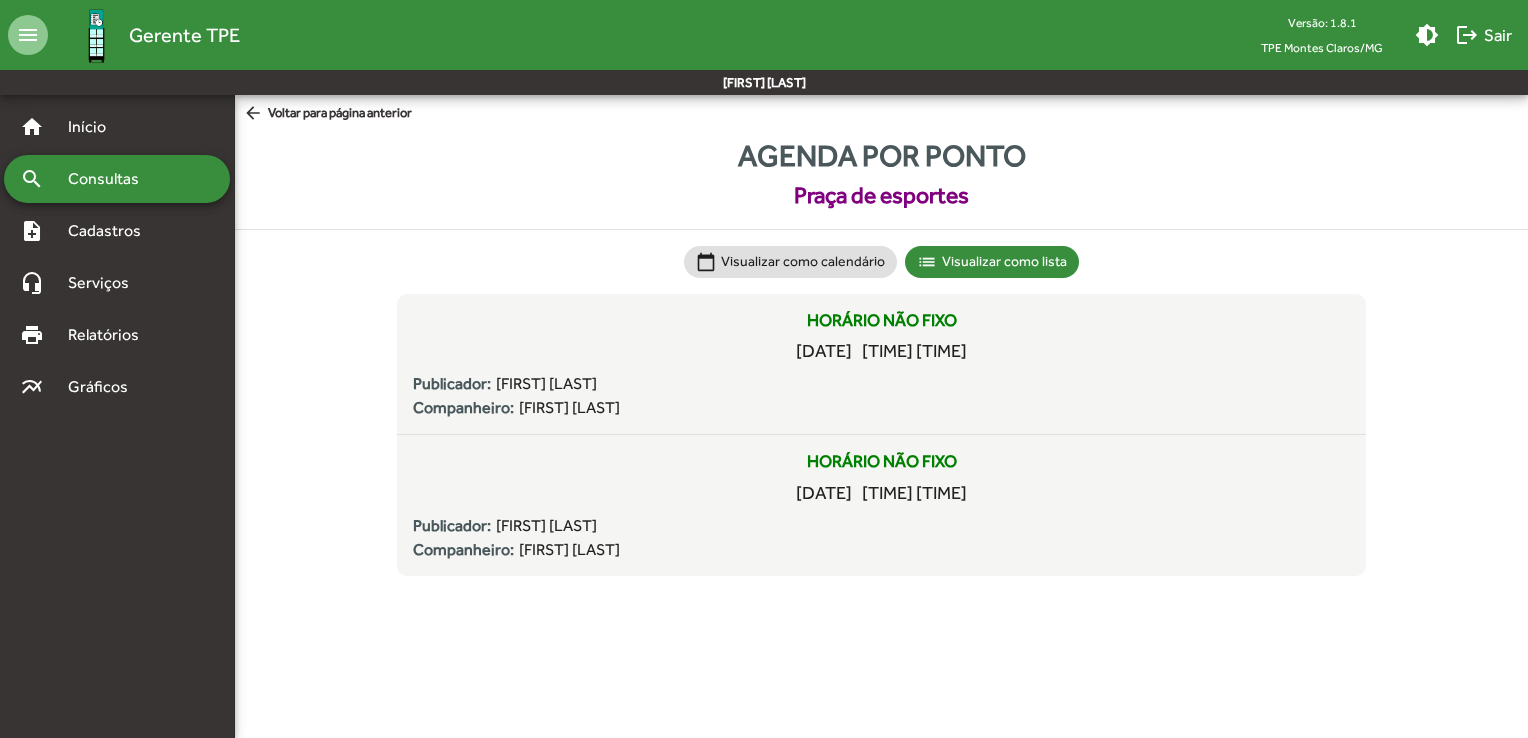 click on "arrow_back" at bounding box center [255, 114] 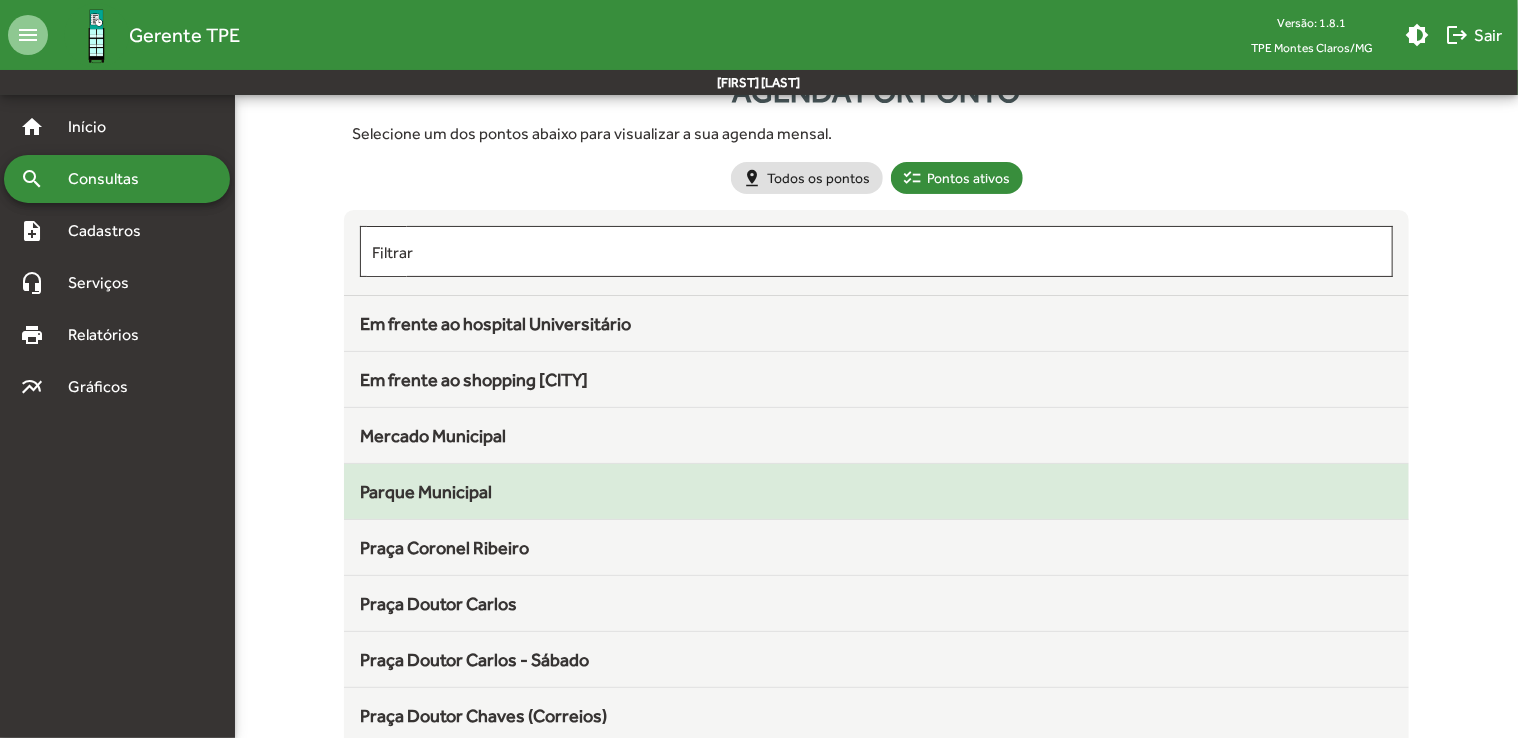 scroll, scrollTop: 100, scrollLeft: 0, axis: vertical 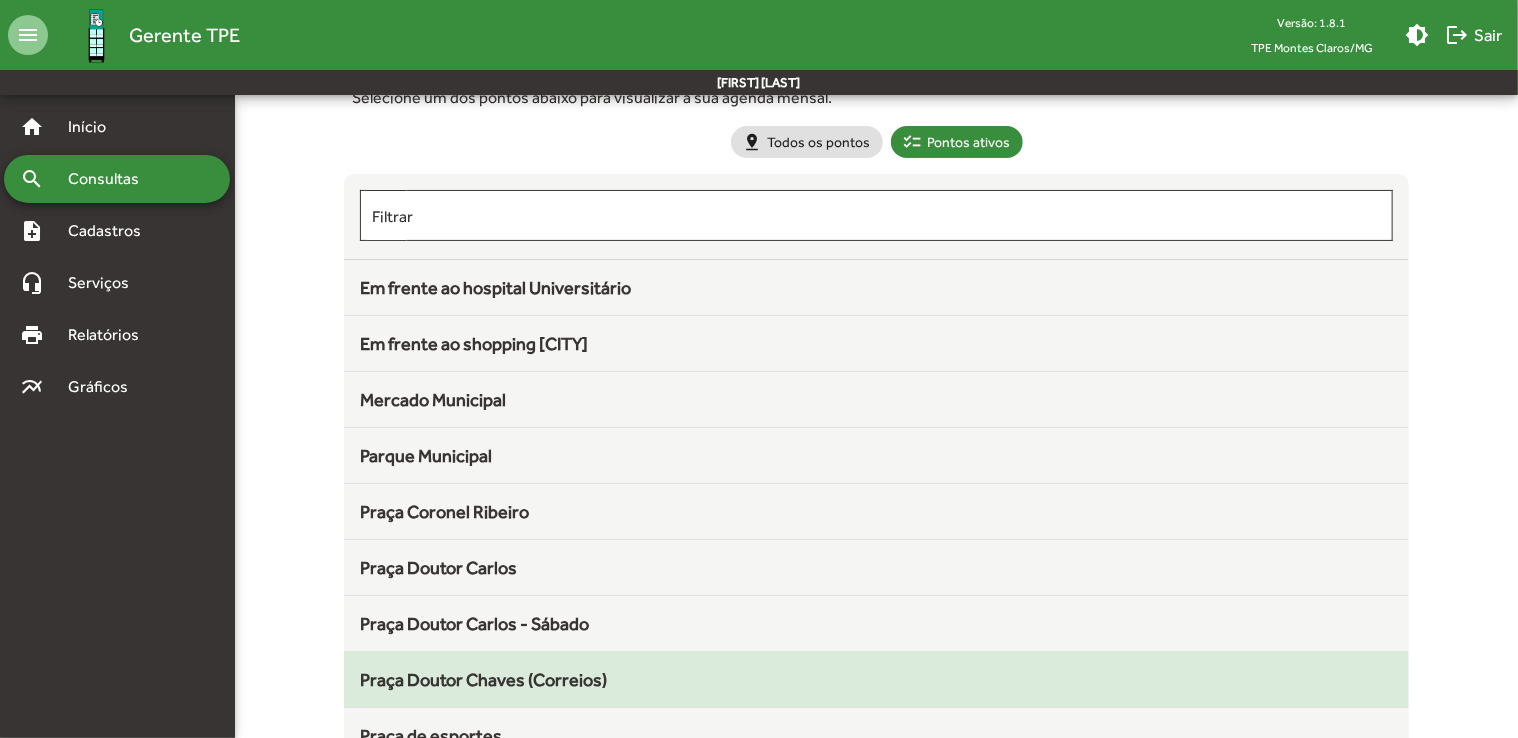 click on "Praça Doutor Chaves (Correios)" at bounding box center [495, 287] 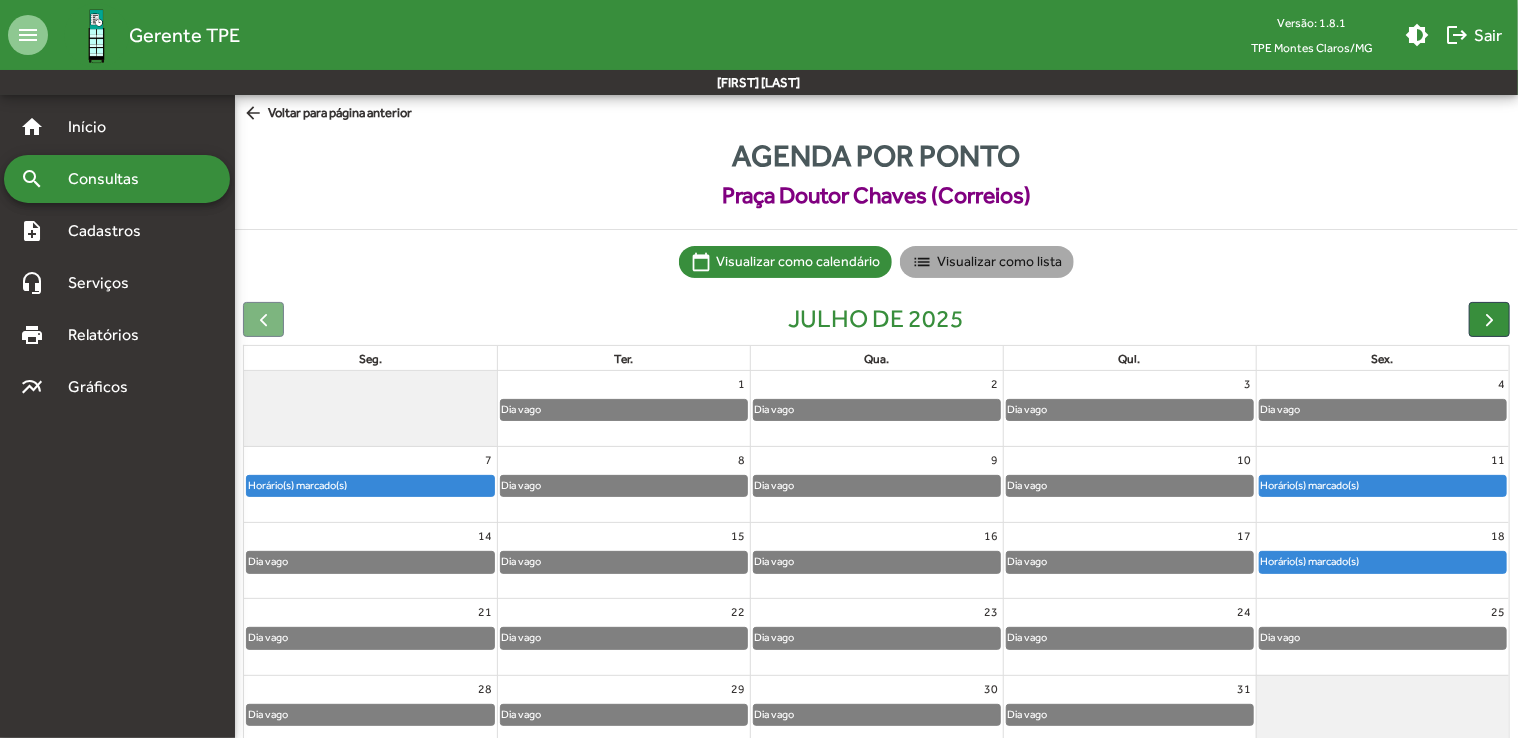 click on "list  Visualizar como lista" at bounding box center [987, 262] 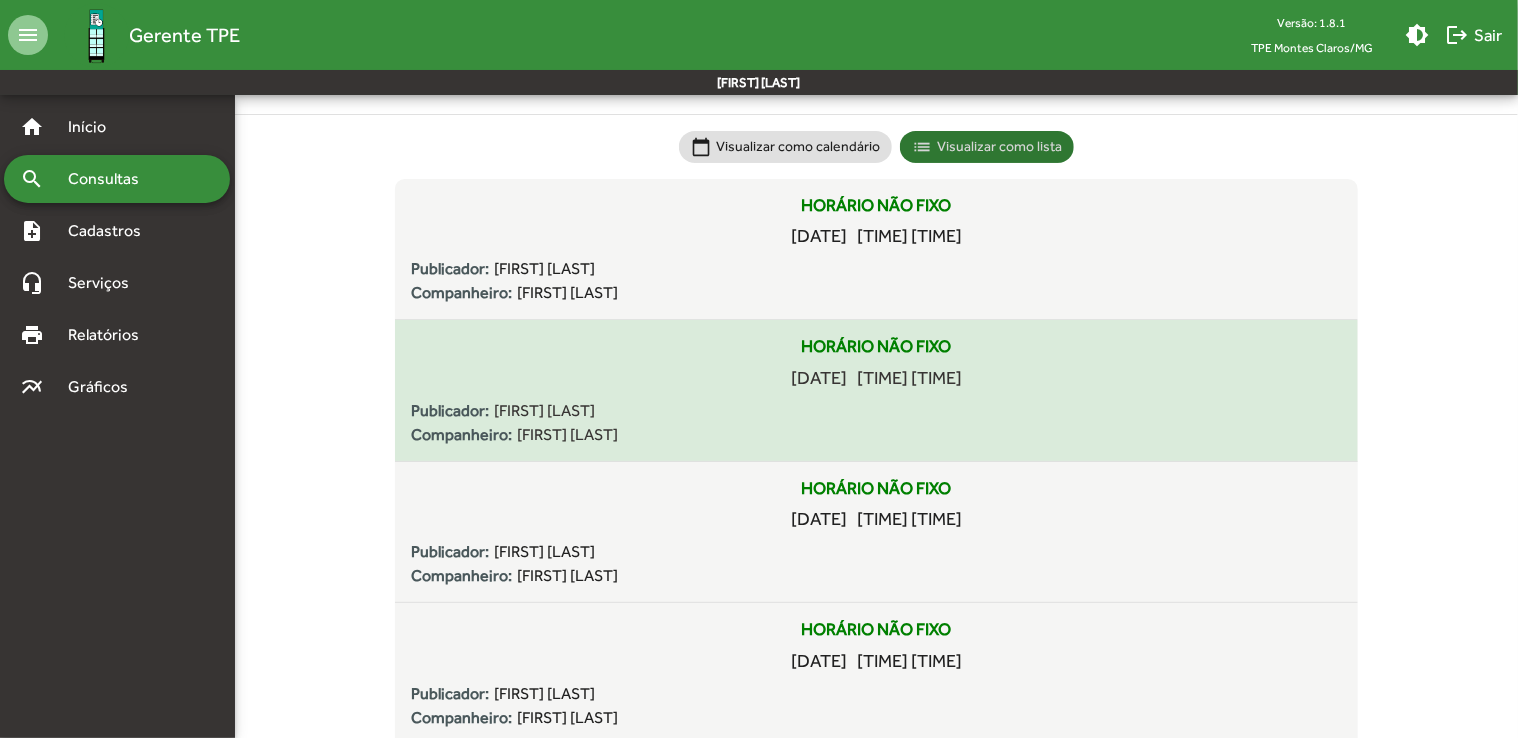 scroll, scrollTop: 0, scrollLeft: 0, axis: both 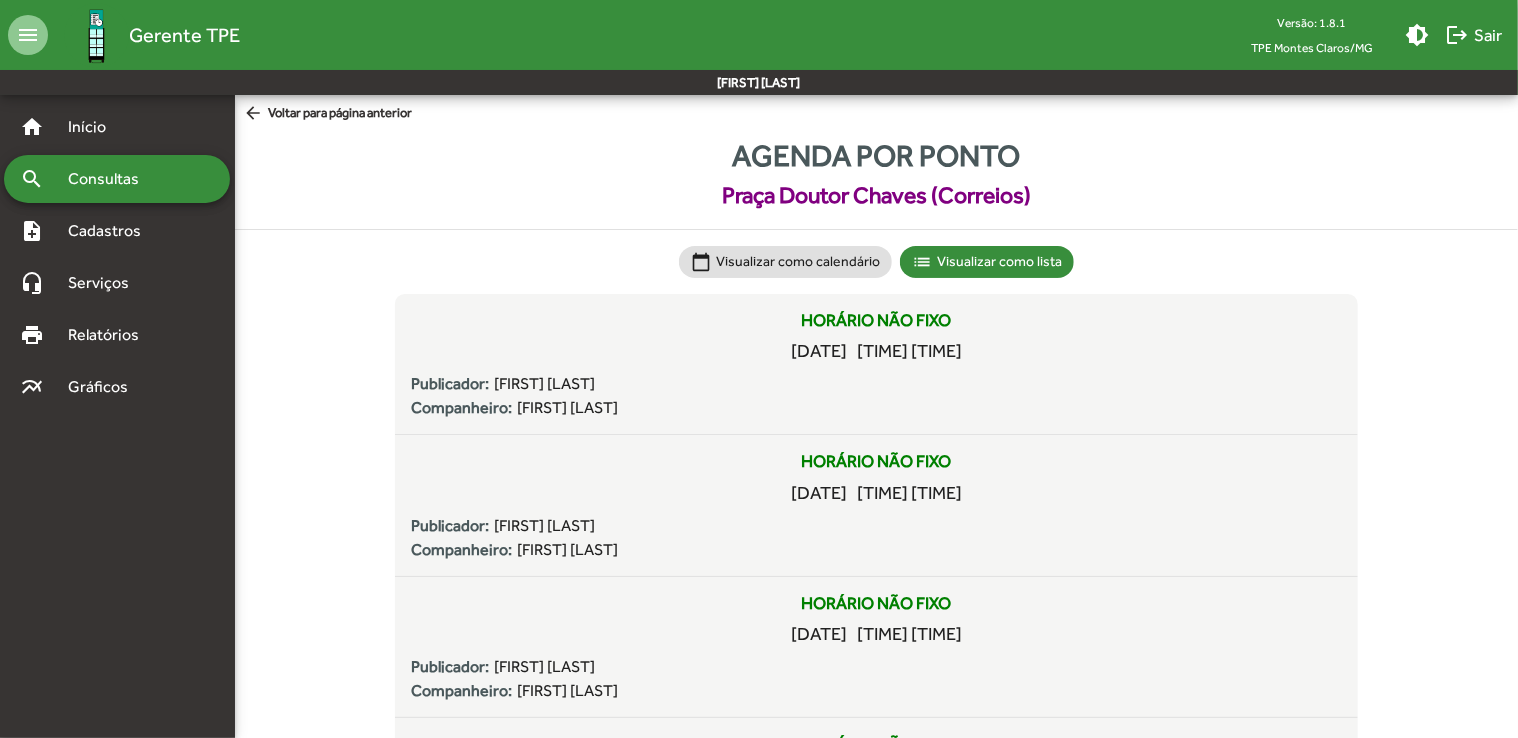 click on "arrow_back" at bounding box center (255, 114) 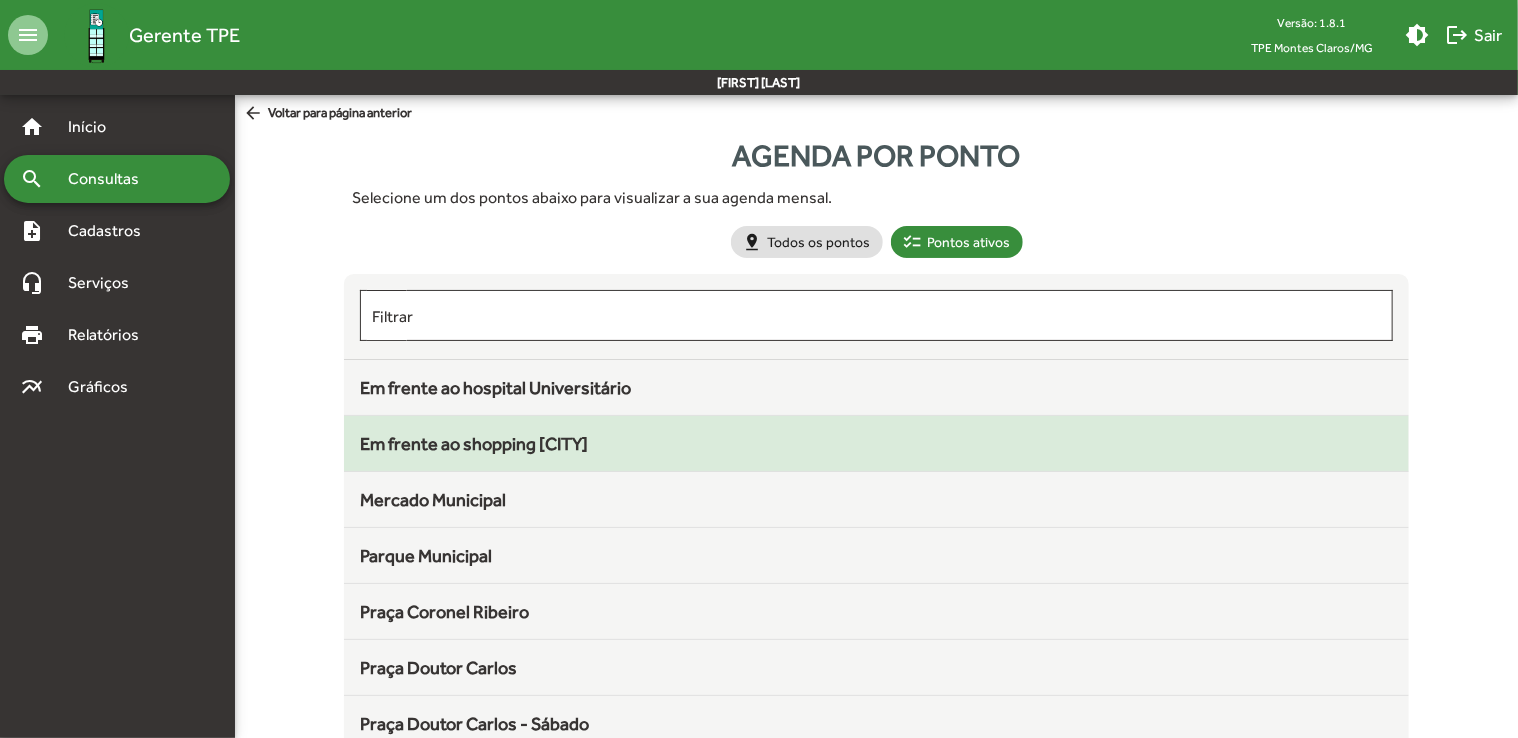 click on "Em frente ao shopping [CITY]" at bounding box center [495, 387] 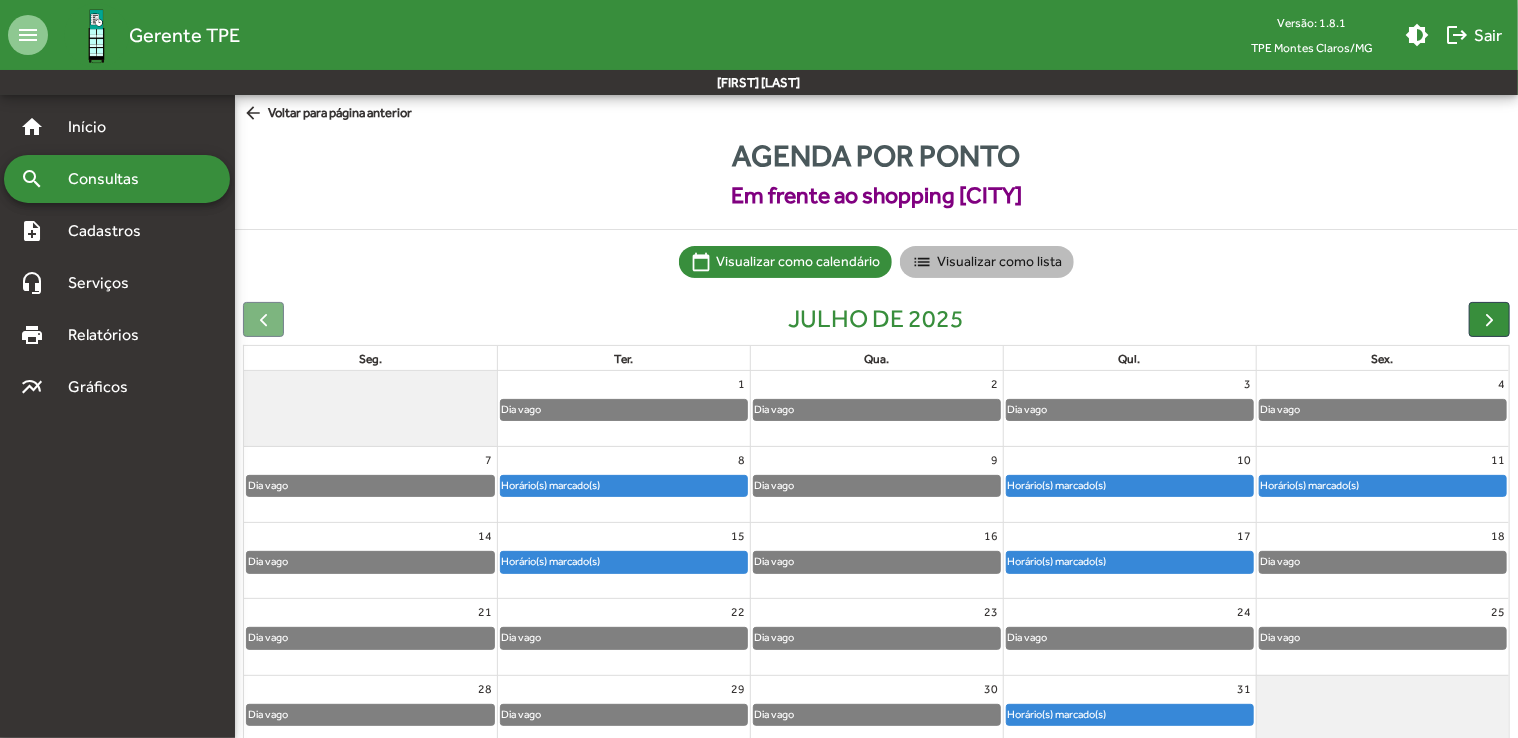 click on "list  Visualizar como lista" at bounding box center (987, 262) 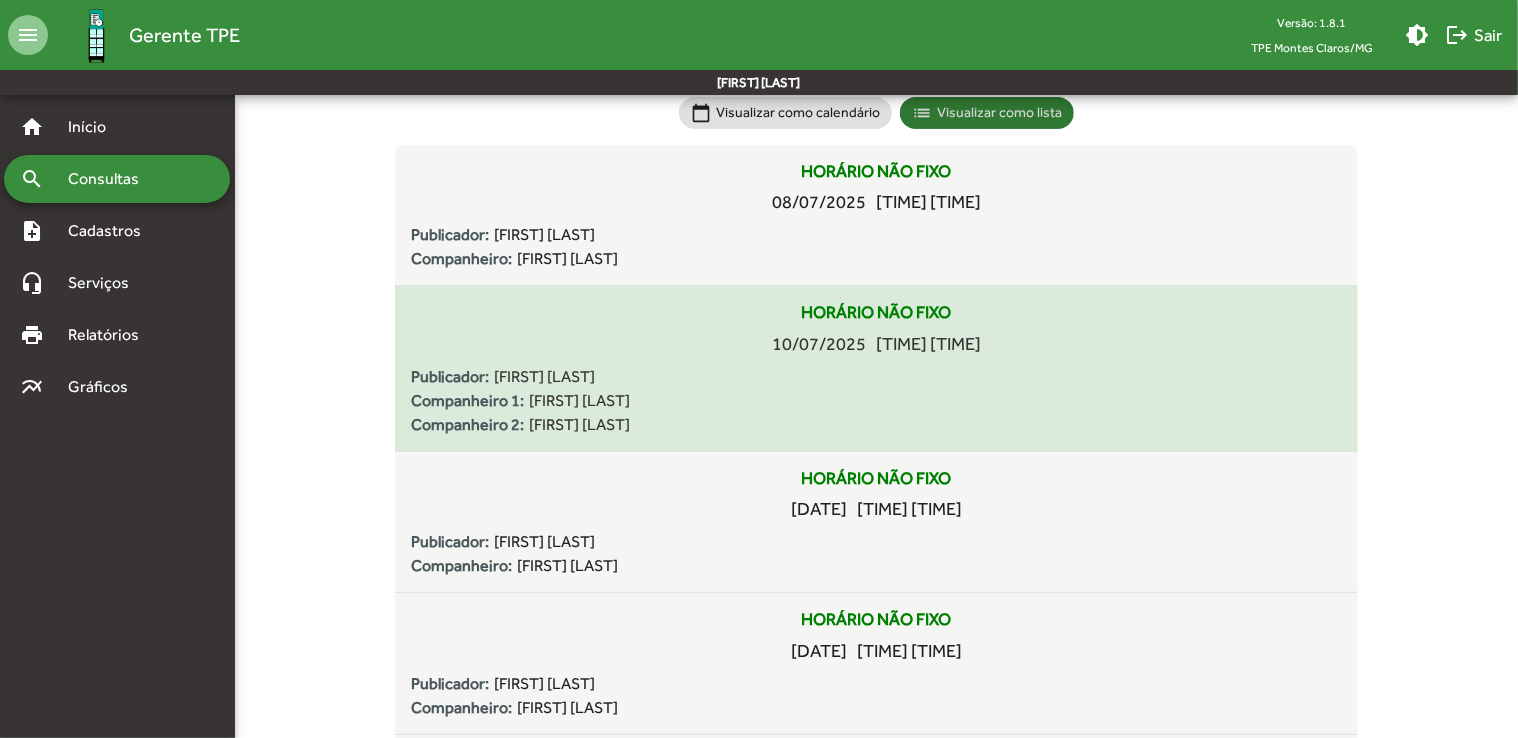 scroll, scrollTop: 0, scrollLeft: 0, axis: both 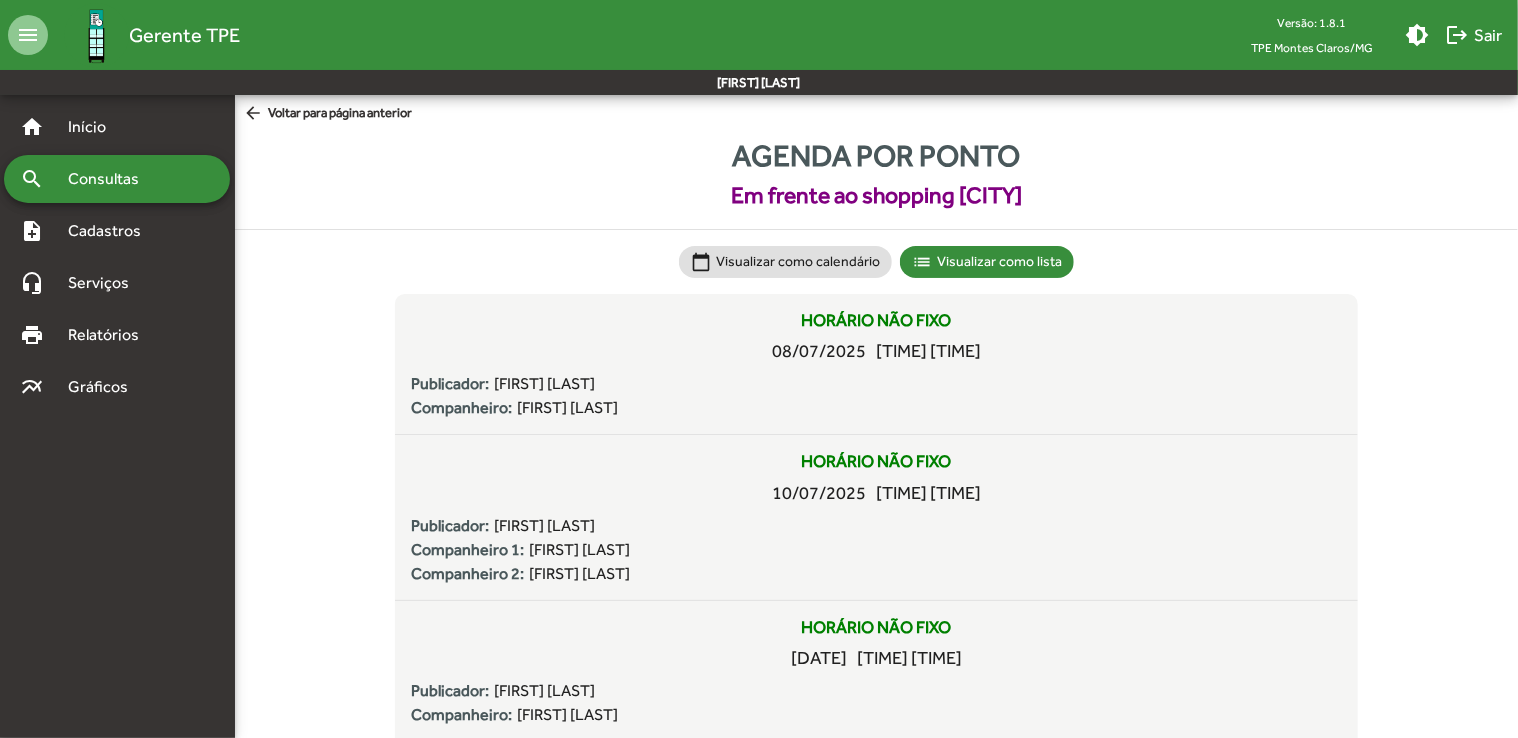 click on "arrow_back" at bounding box center (255, 114) 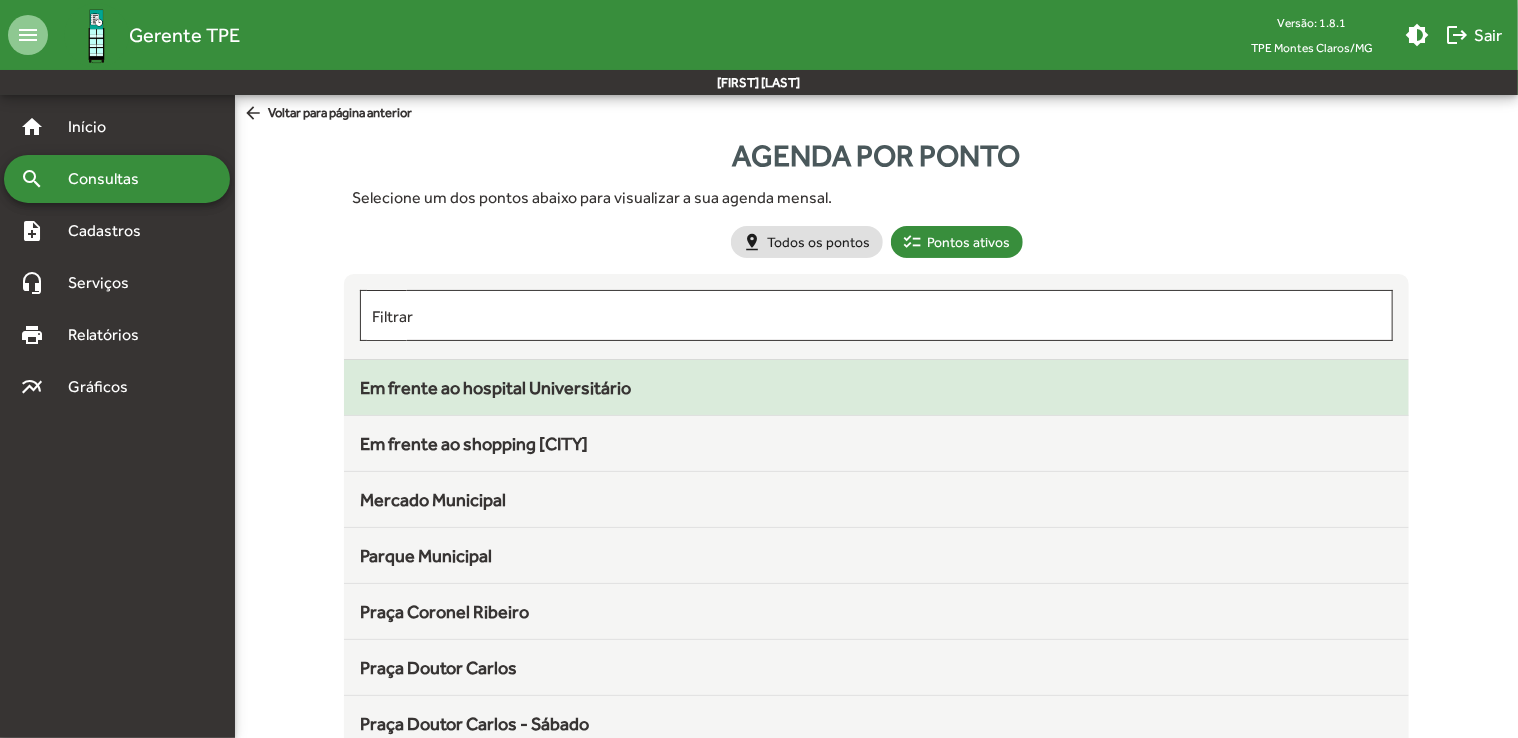 click on "Em frente ao hospital Universitário" at bounding box center (495, 387) 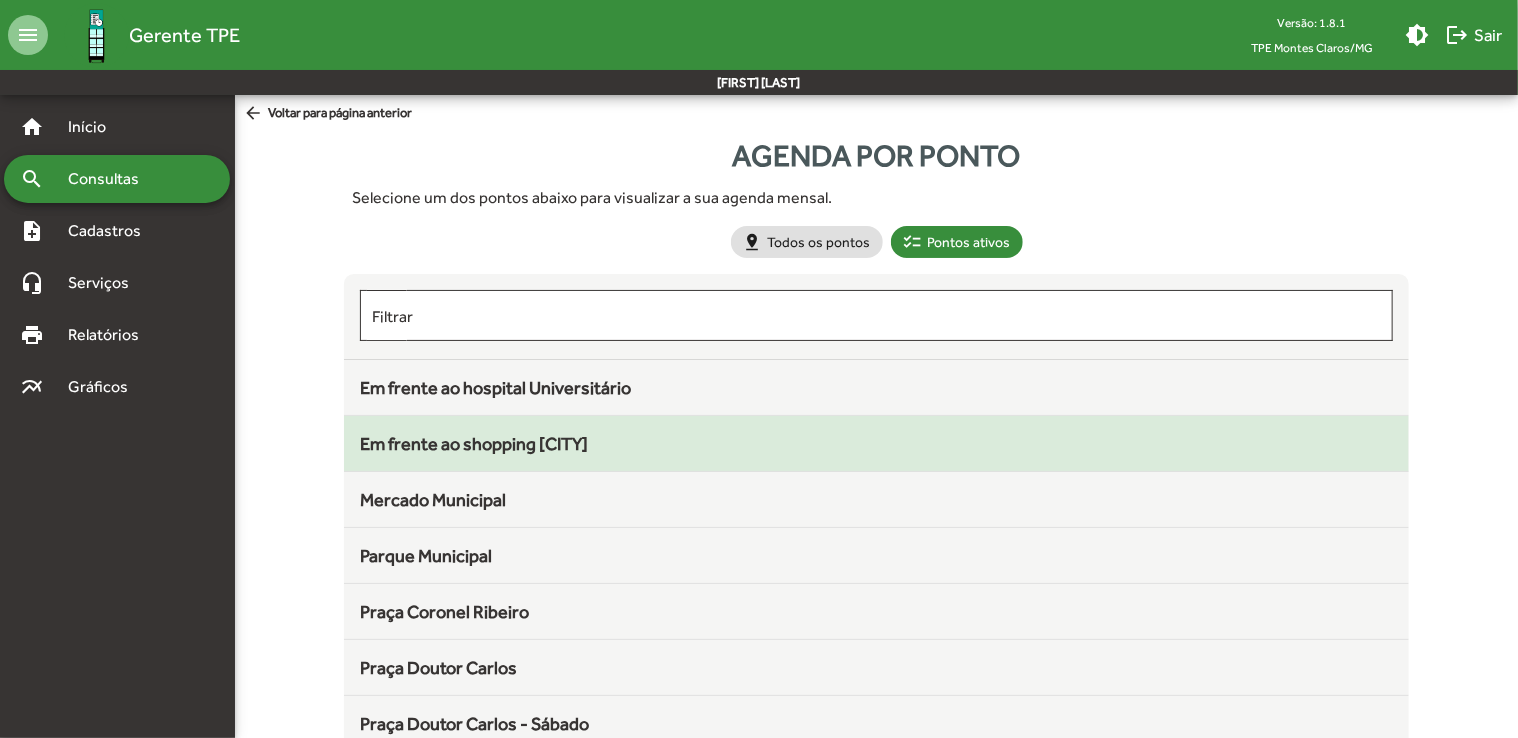 click on "Em frente ao shopping [CITY]" at bounding box center (495, 387) 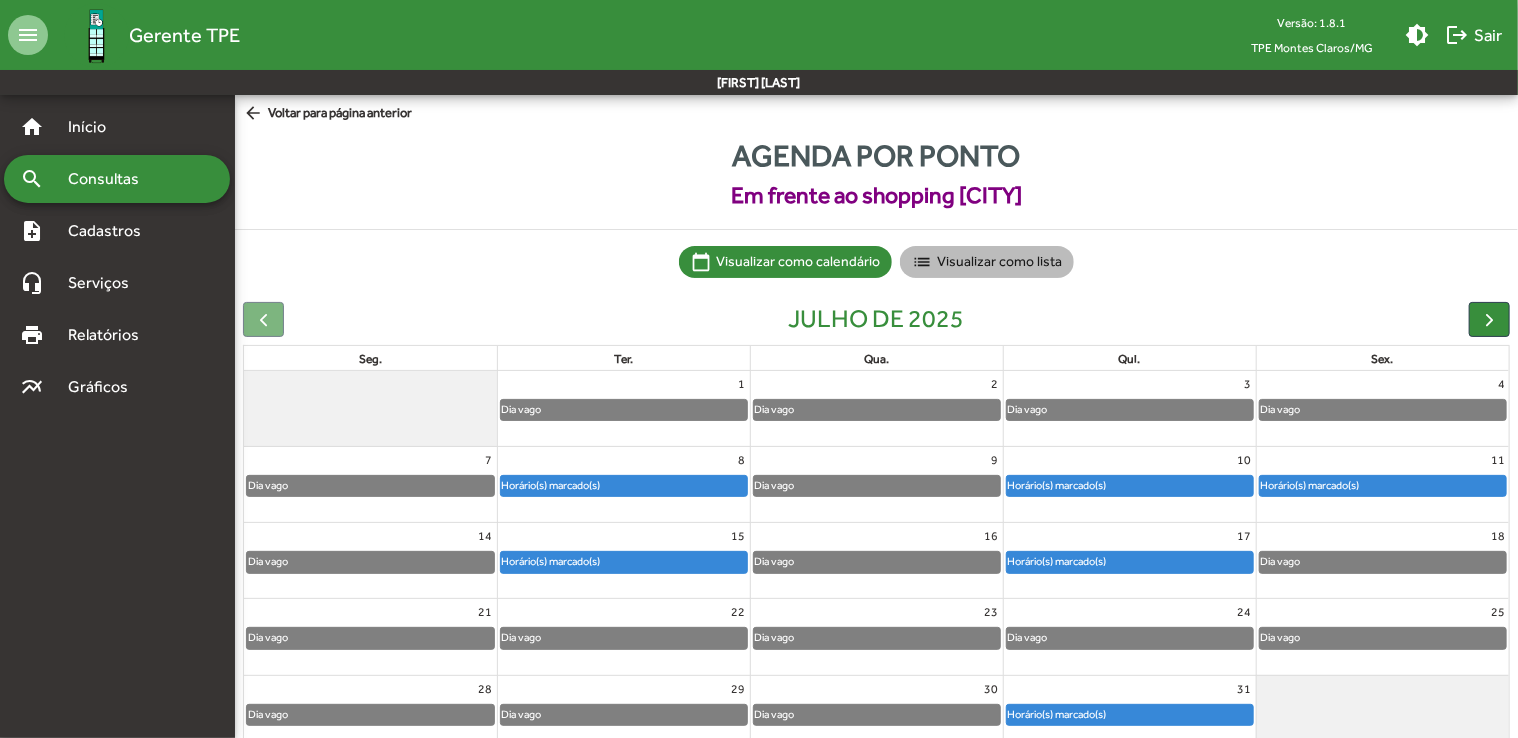 click on "list  Visualizar como lista" at bounding box center (987, 262) 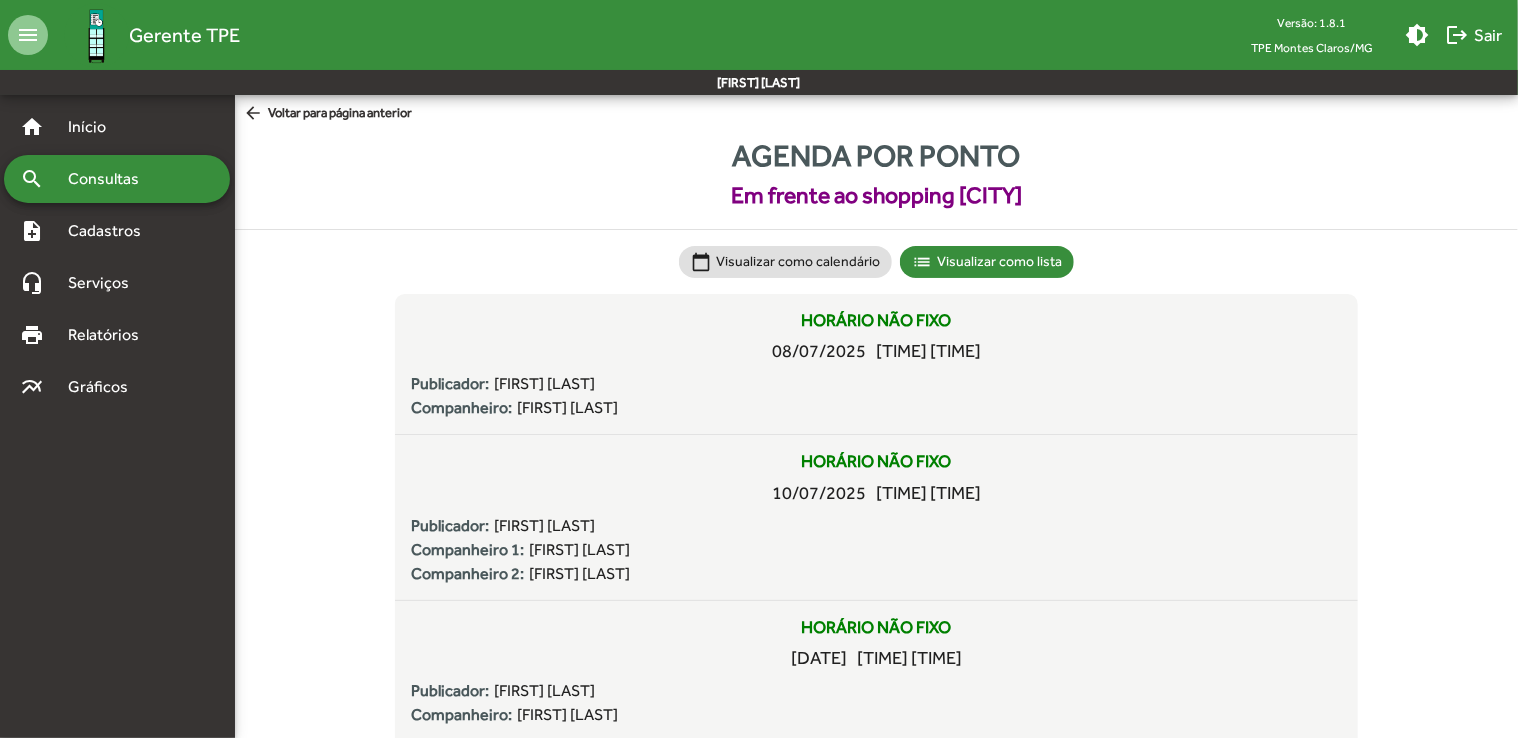 click on "arrow_back  Voltar para página anterior" at bounding box center (327, 114) 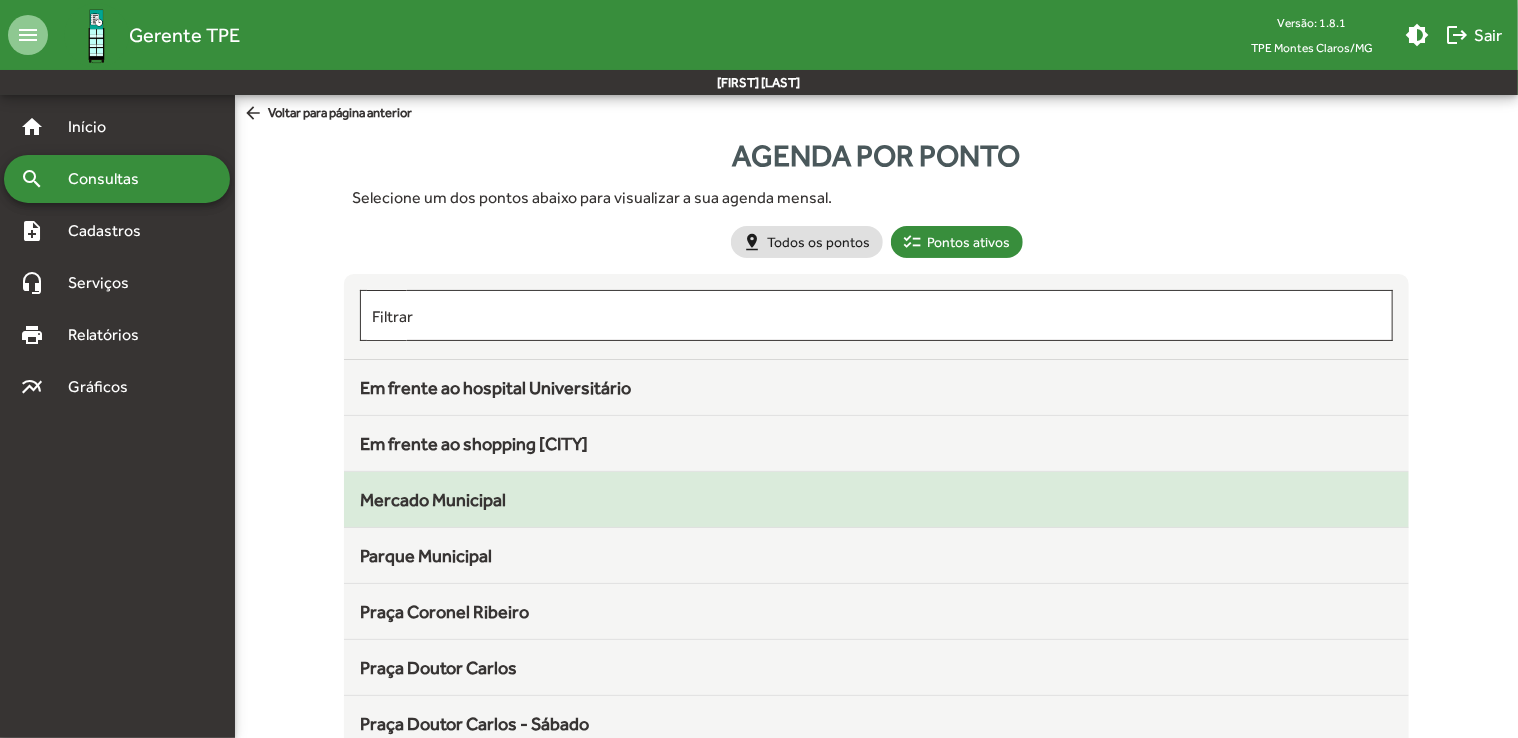 click on "Mercado Municipal" at bounding box center (876, 387) 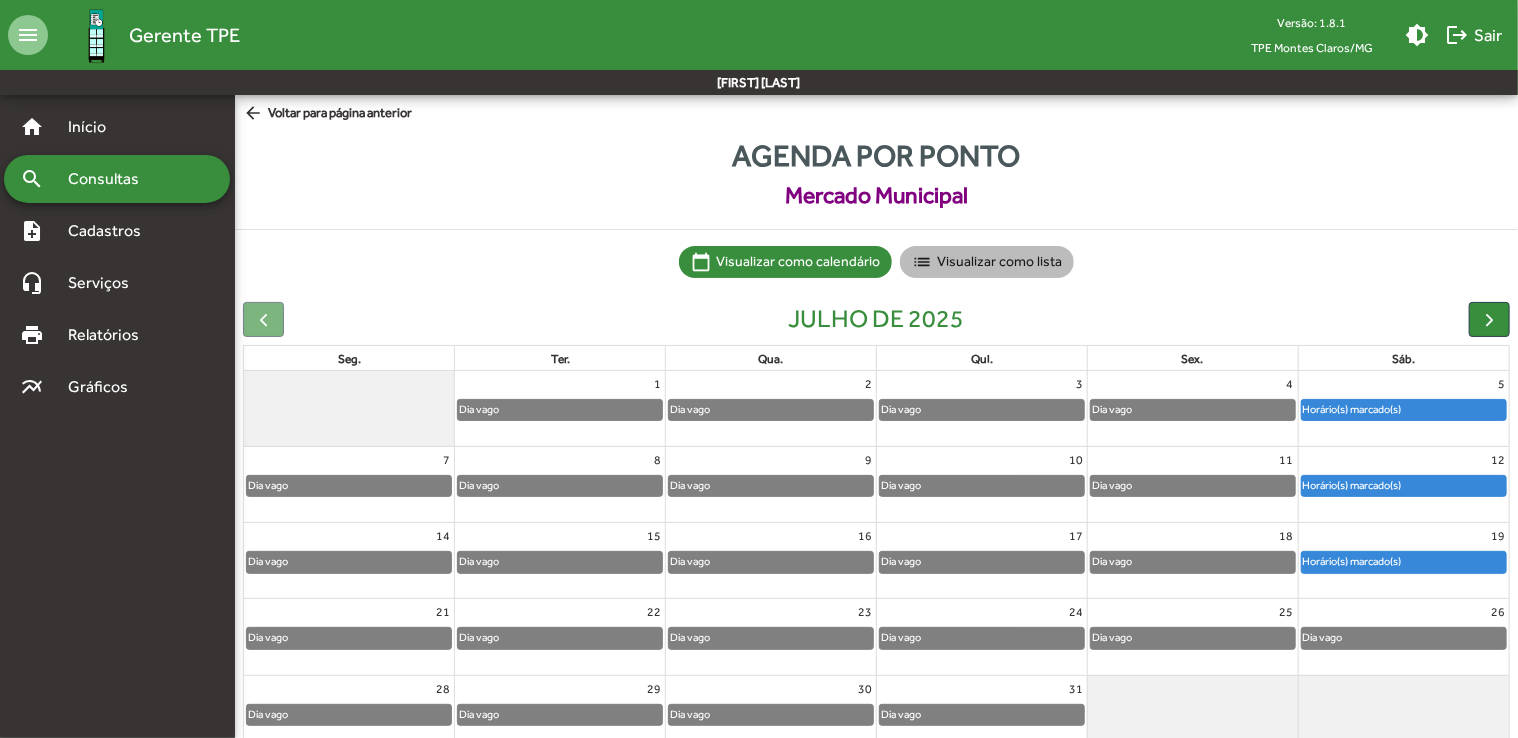 click on "list  Visualizar como lista" at bounding box center [987, 262] 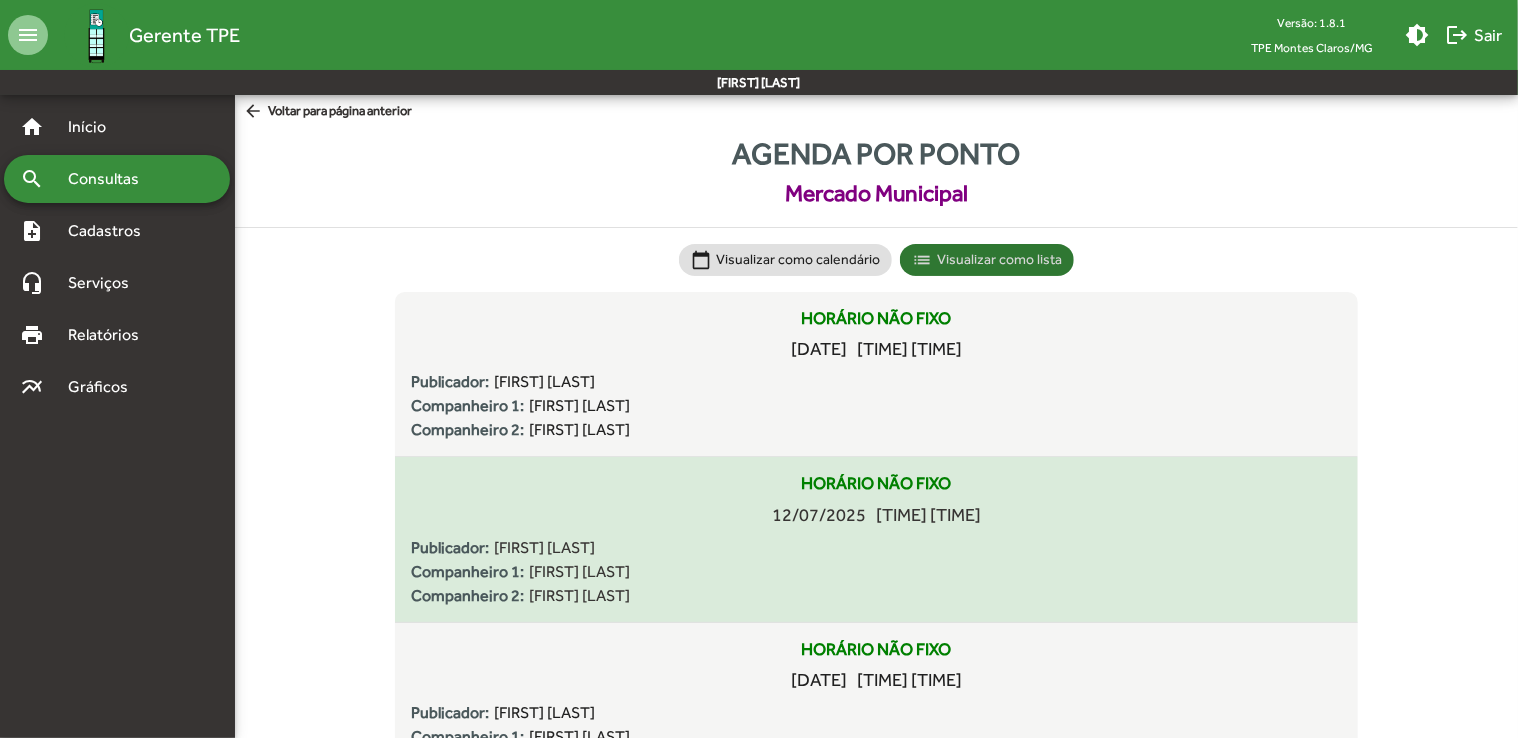 scroll, scrollTop: 0, scrollLeft: 0, axis: both 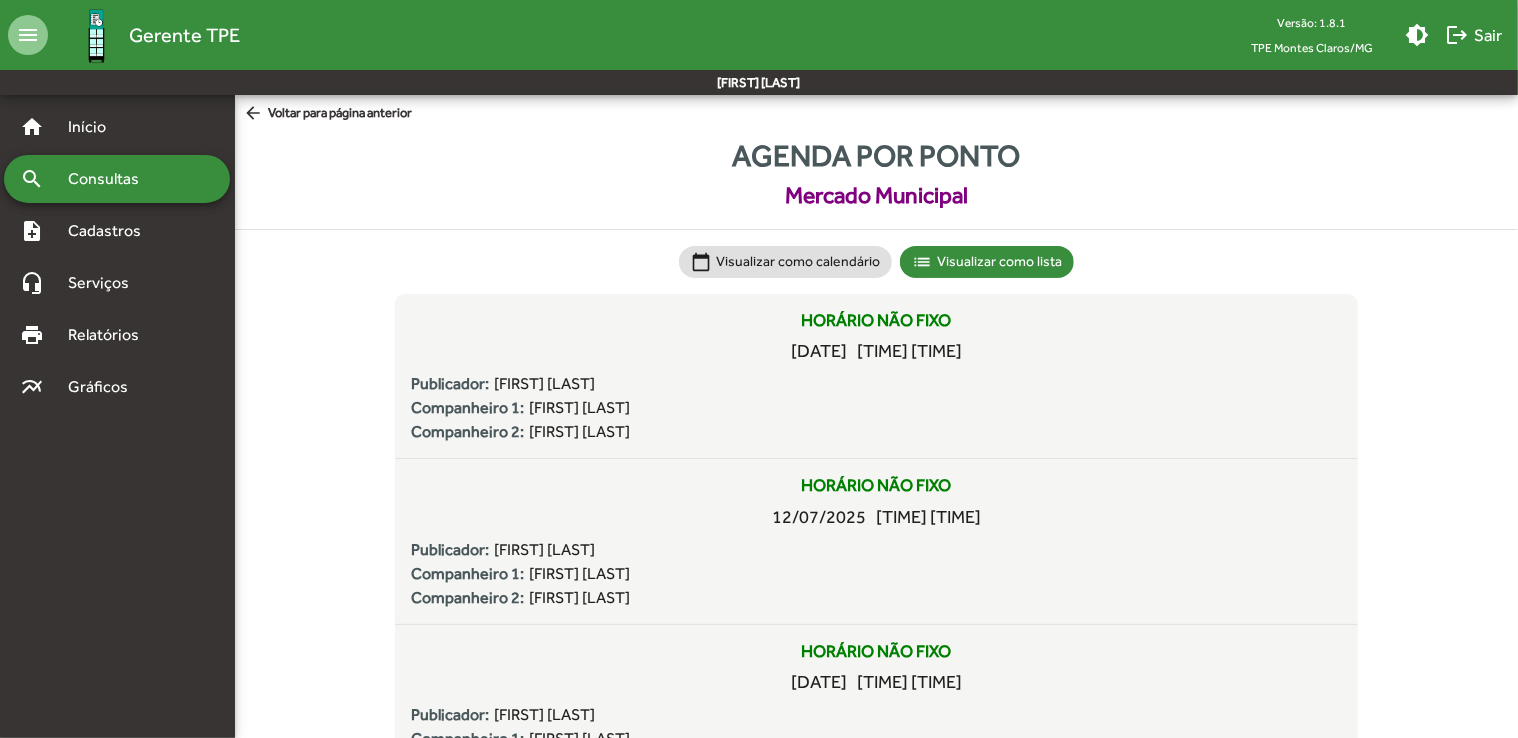 click on "arrow_back" at bounding box center [255, 114] 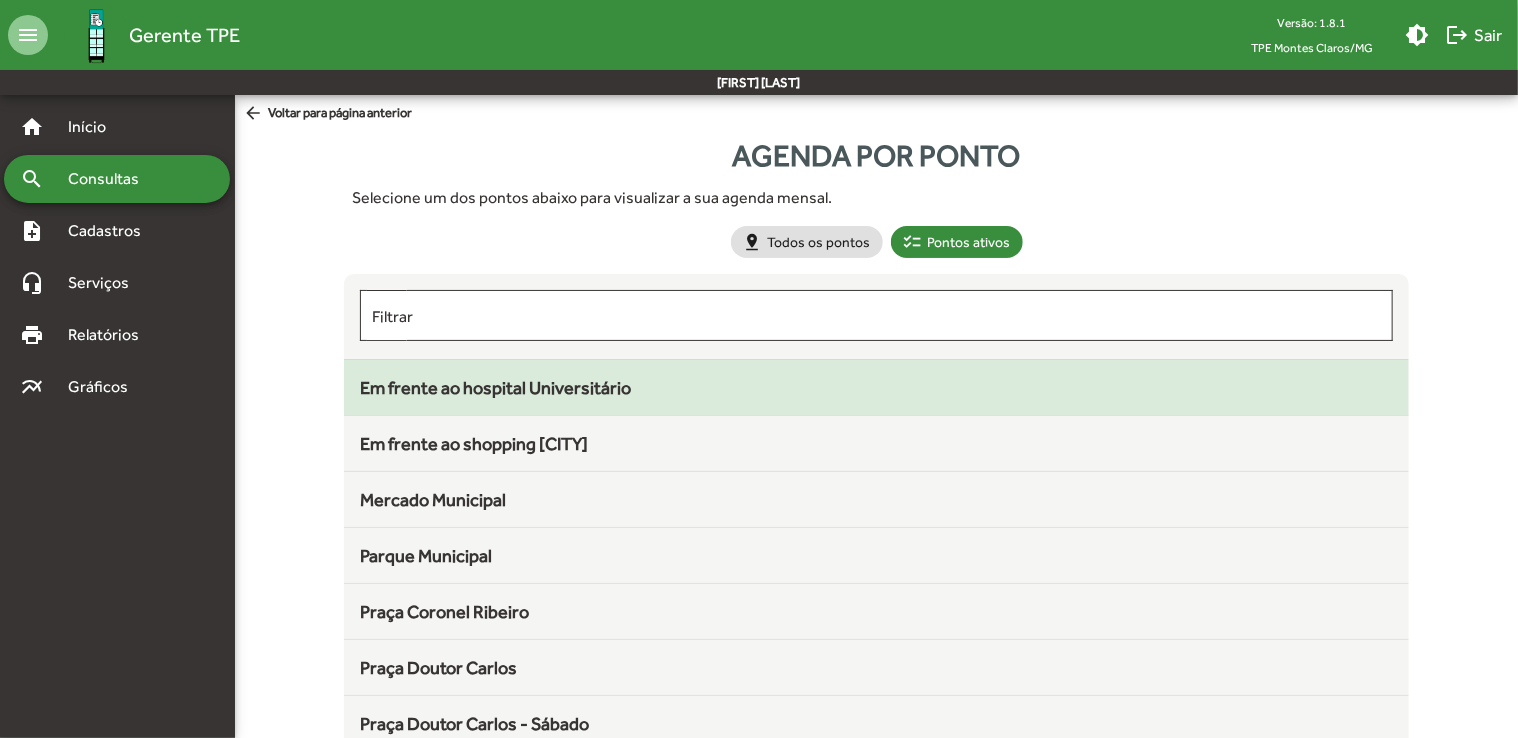 click on "Em frente ao hospital Universitário" at bounding box center (495, 387) 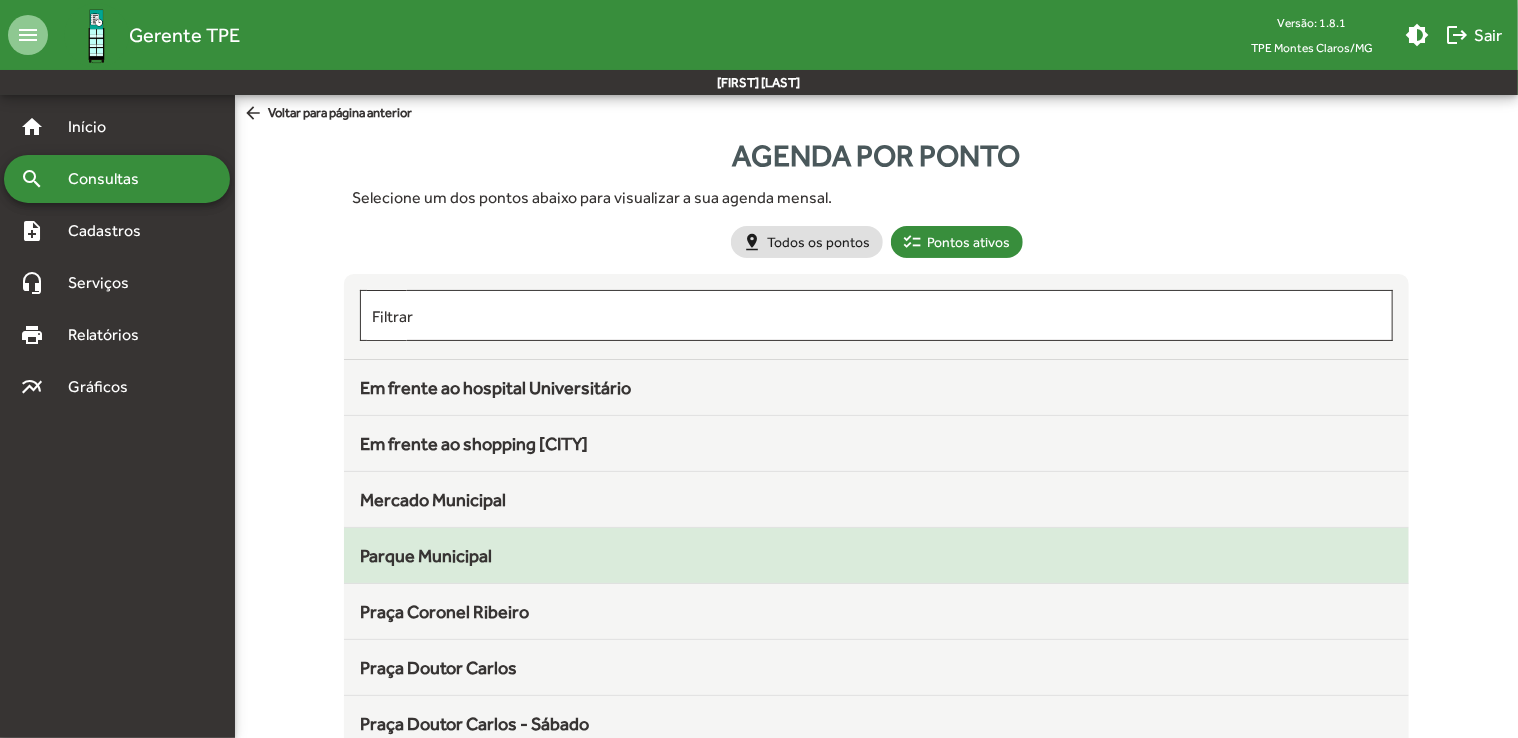 click on "Parque Municipal" at bounding box center [495, 387] 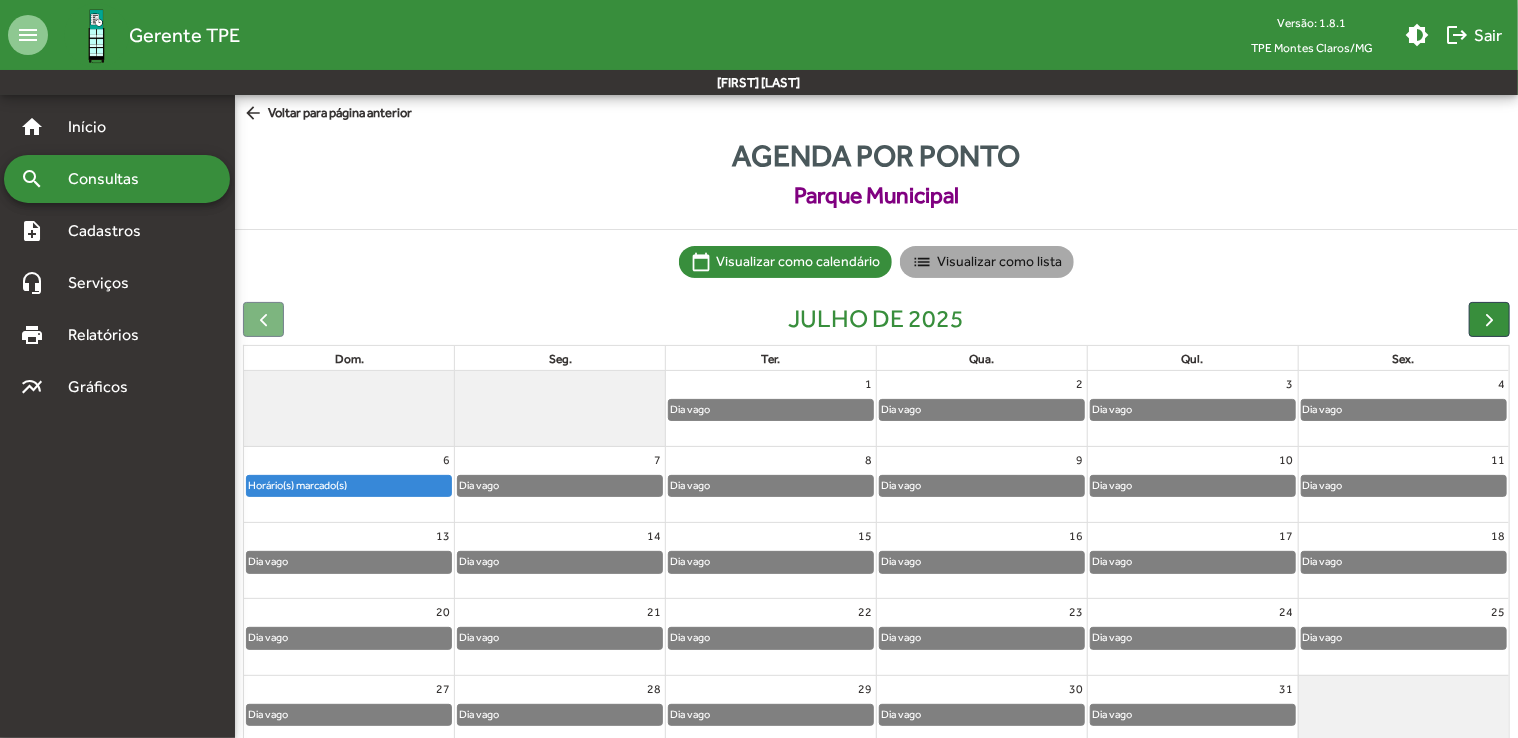 click on "list  Visualizar como lista" at bounding box center (987, 262) 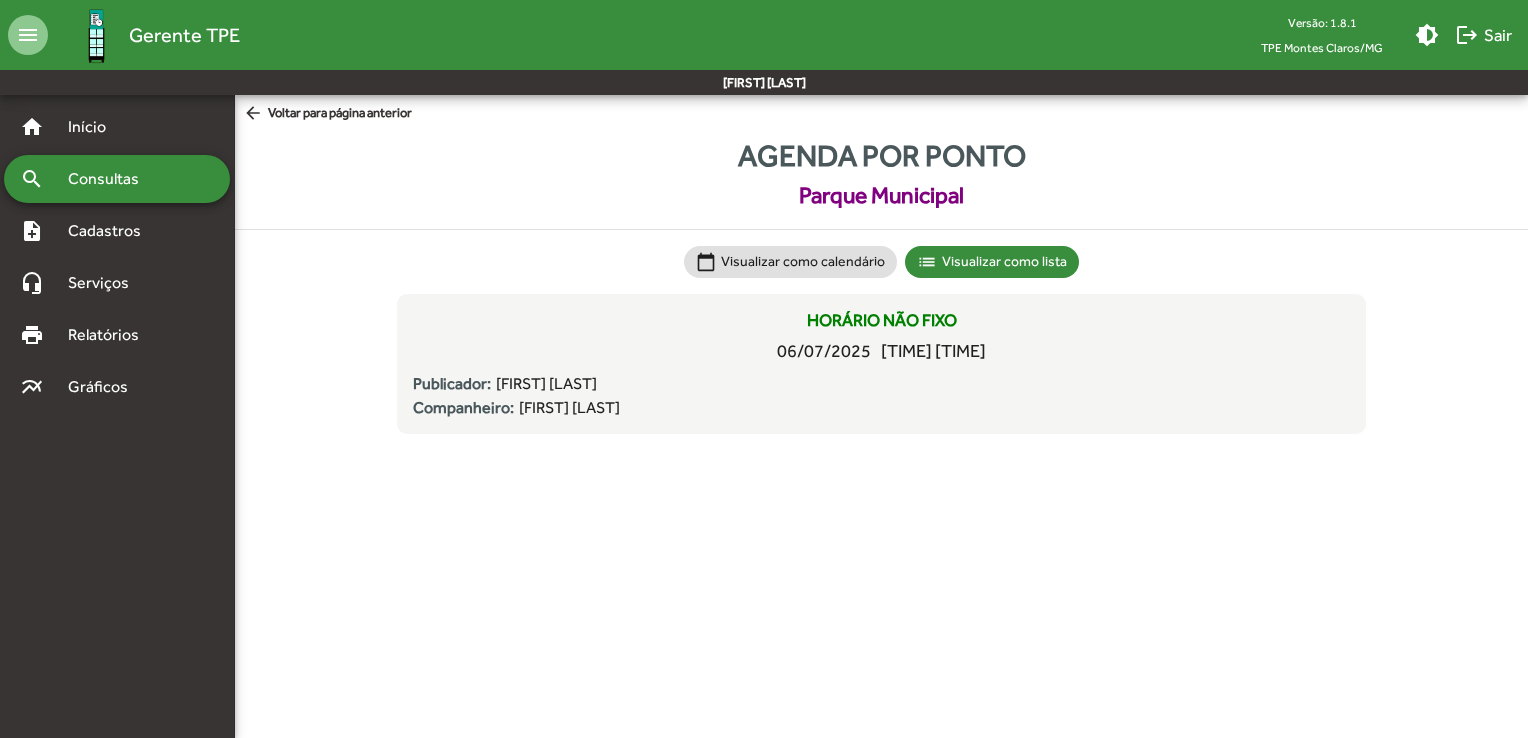 click on "arrow_back  Voltar para página anterior" at bounding box center [327, 114] 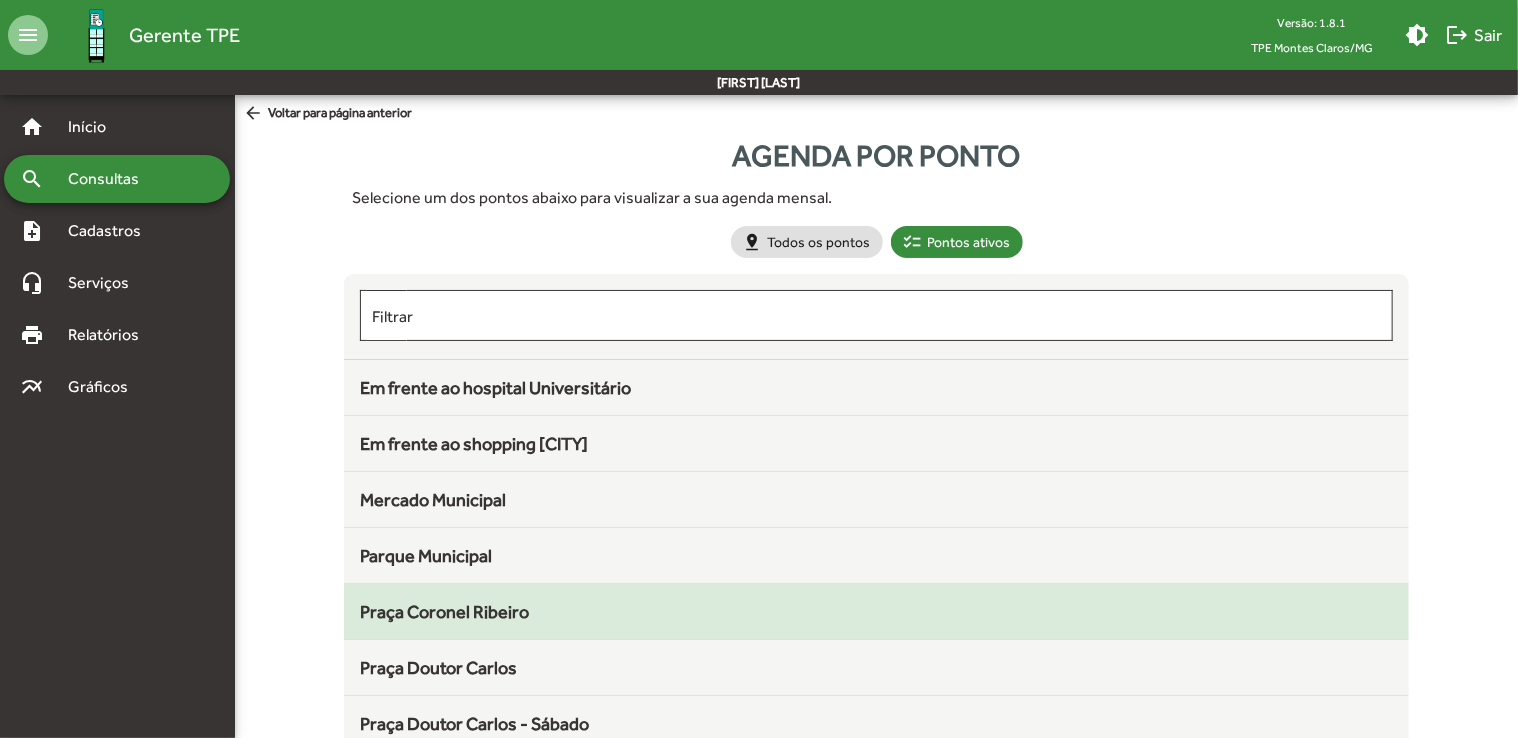 click on "Praça Coronel Ribeiro" at bounding box center (495, 387) 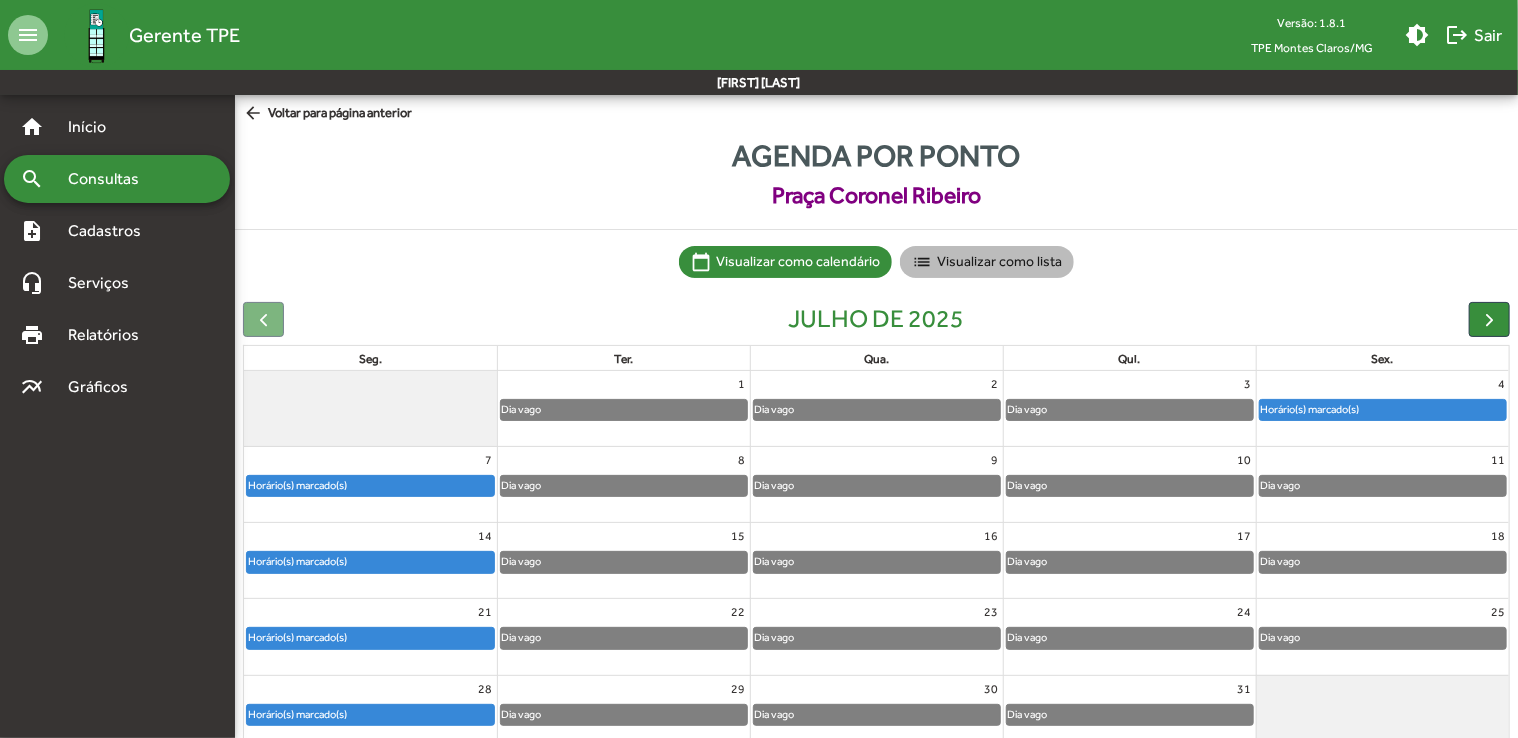 click on "list  Visualizar como lista" at bounding box center (987, 262) 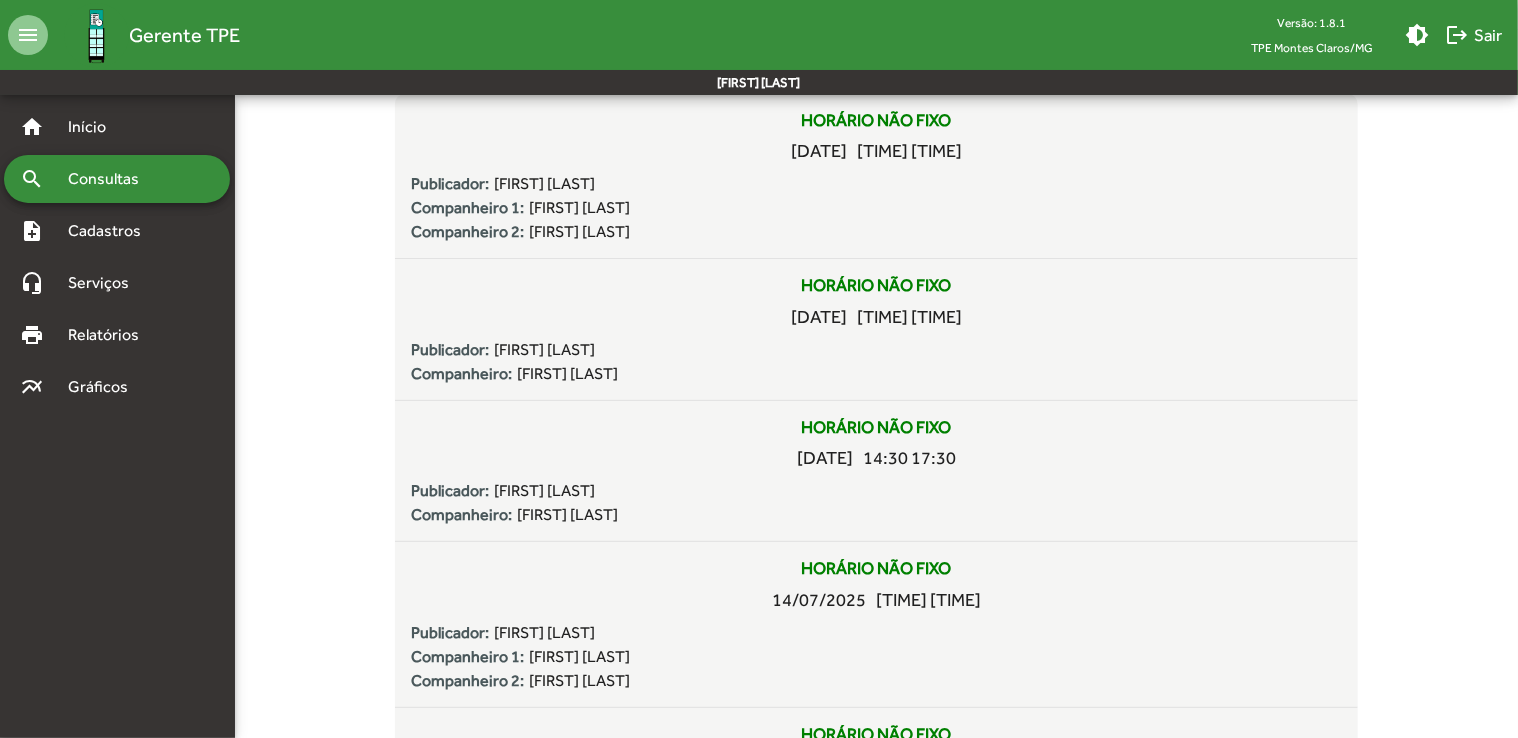 scroll, scrollTop: 0, scrollLeft: 0, axis: both 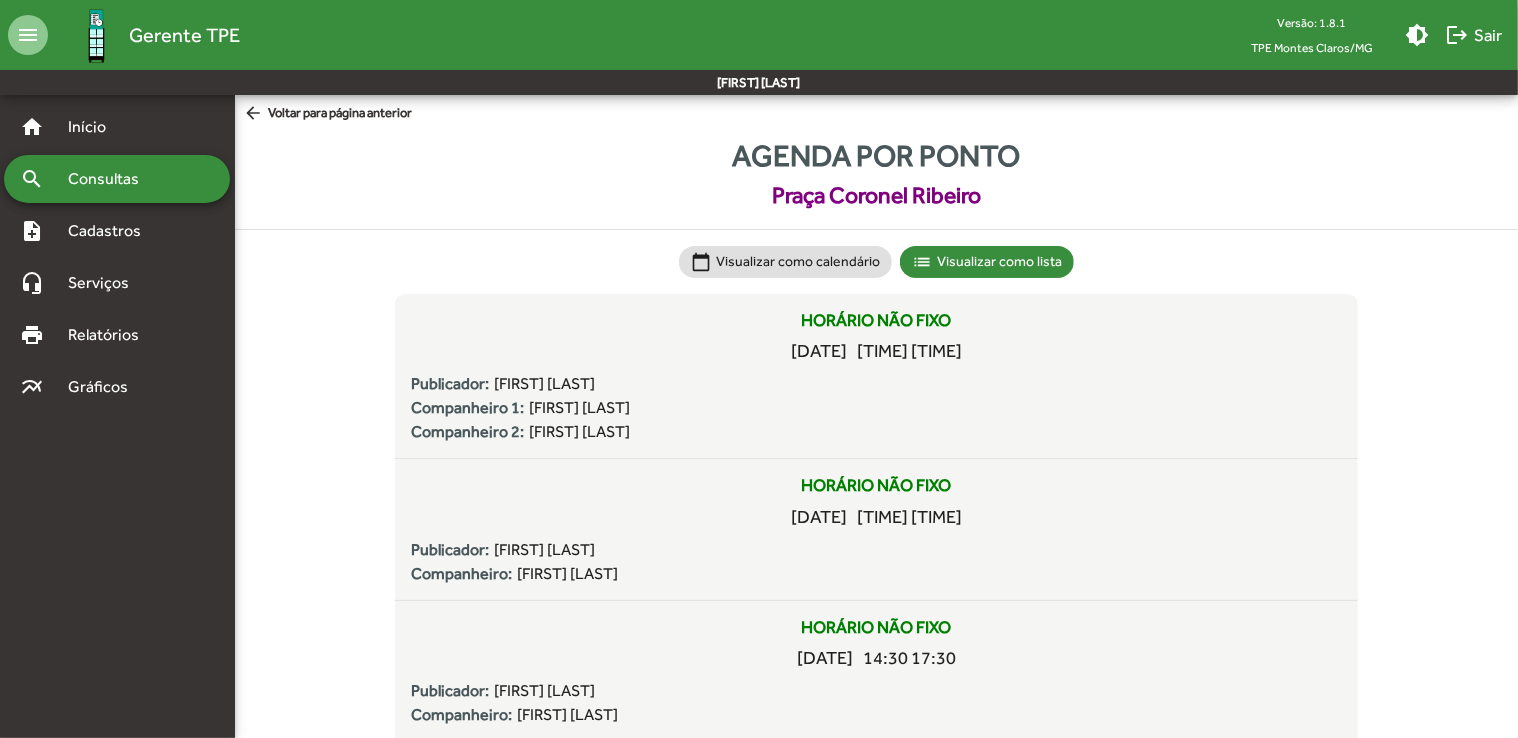 click on "arrow_back  Voltar para página anterior" at bounding box center (327, 114) 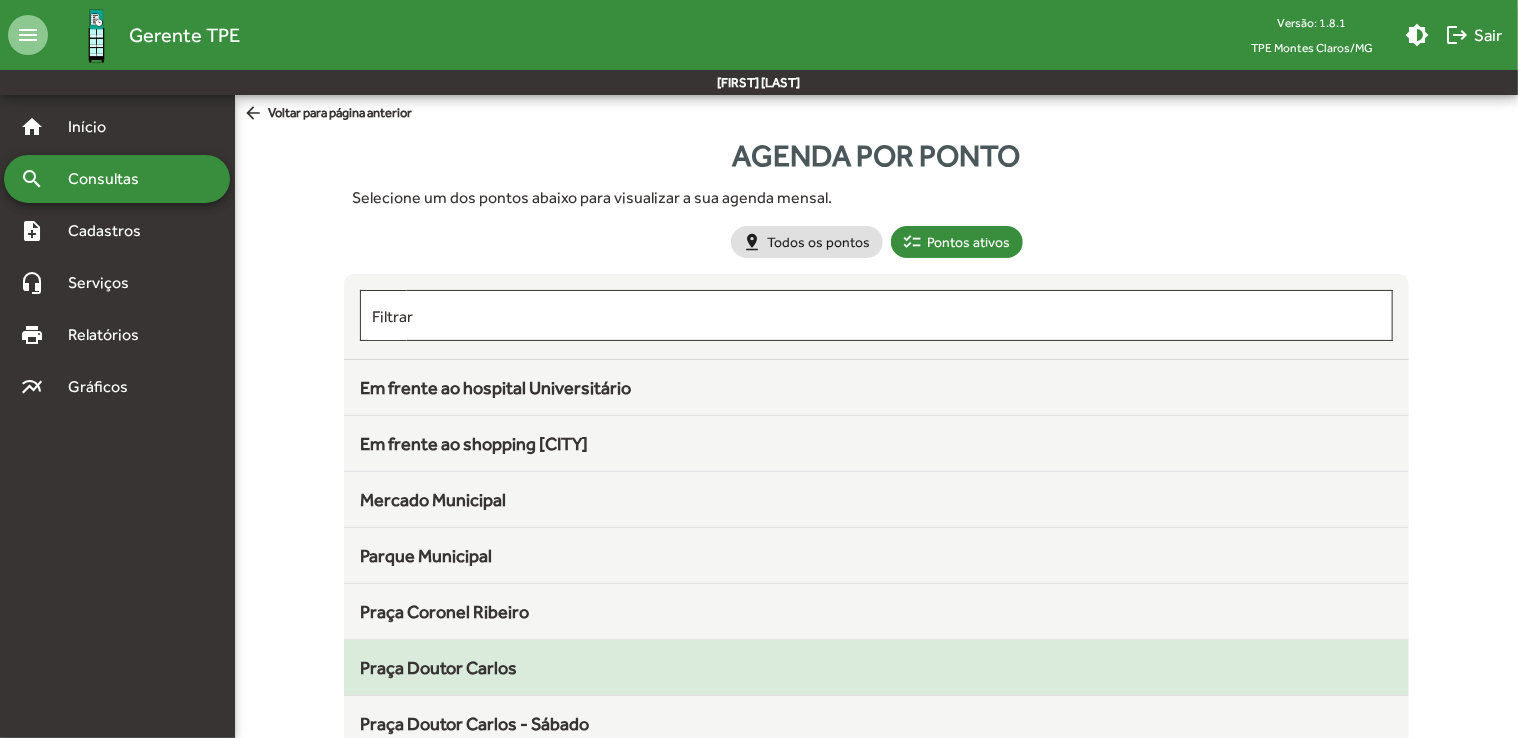 click on "Praça Doutor Carlos" at bounding box center (876, 387) 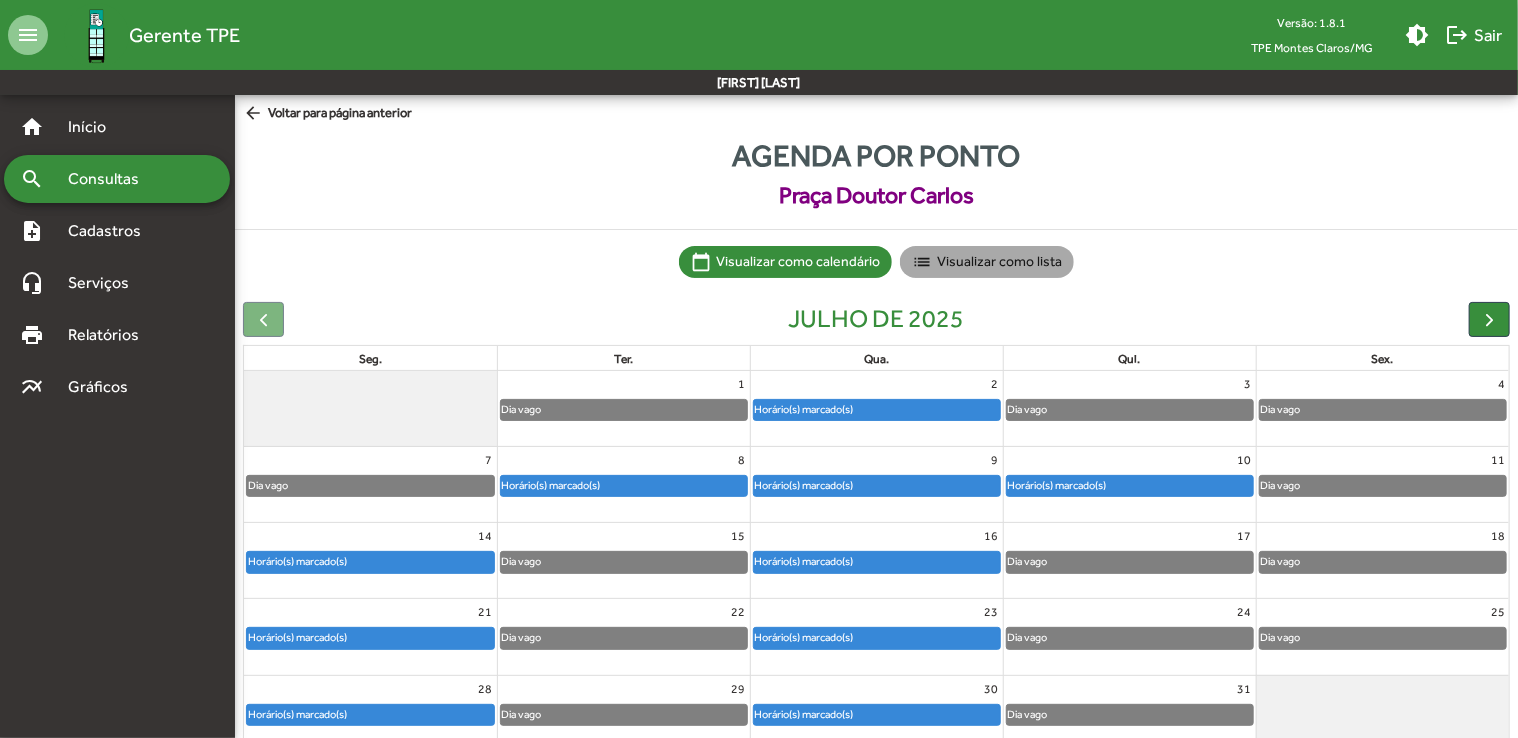 click on "list  Visualizar como lista" at bounding box center [987, 262] 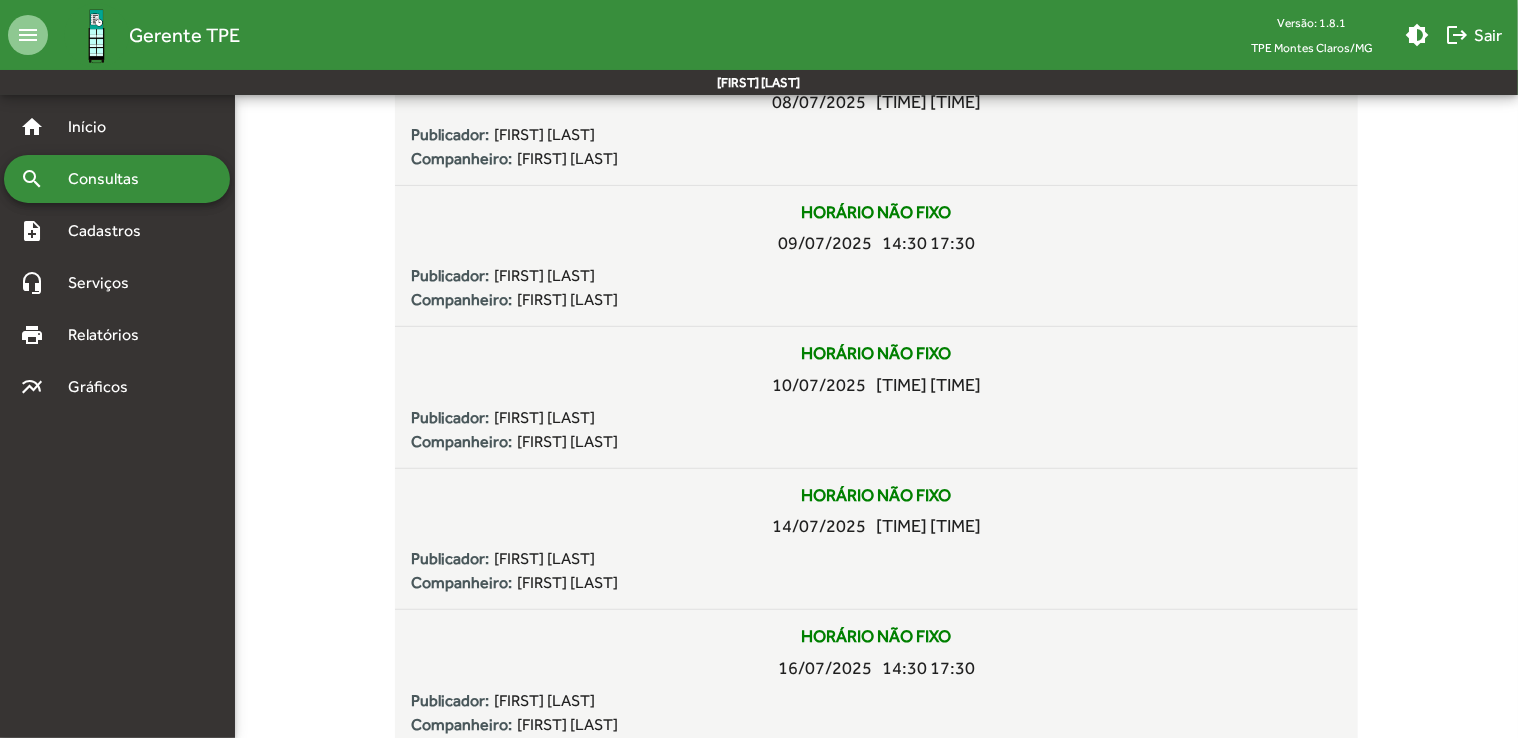 scroll, scrollTop: 0, scrollLeft: 0, axis: both 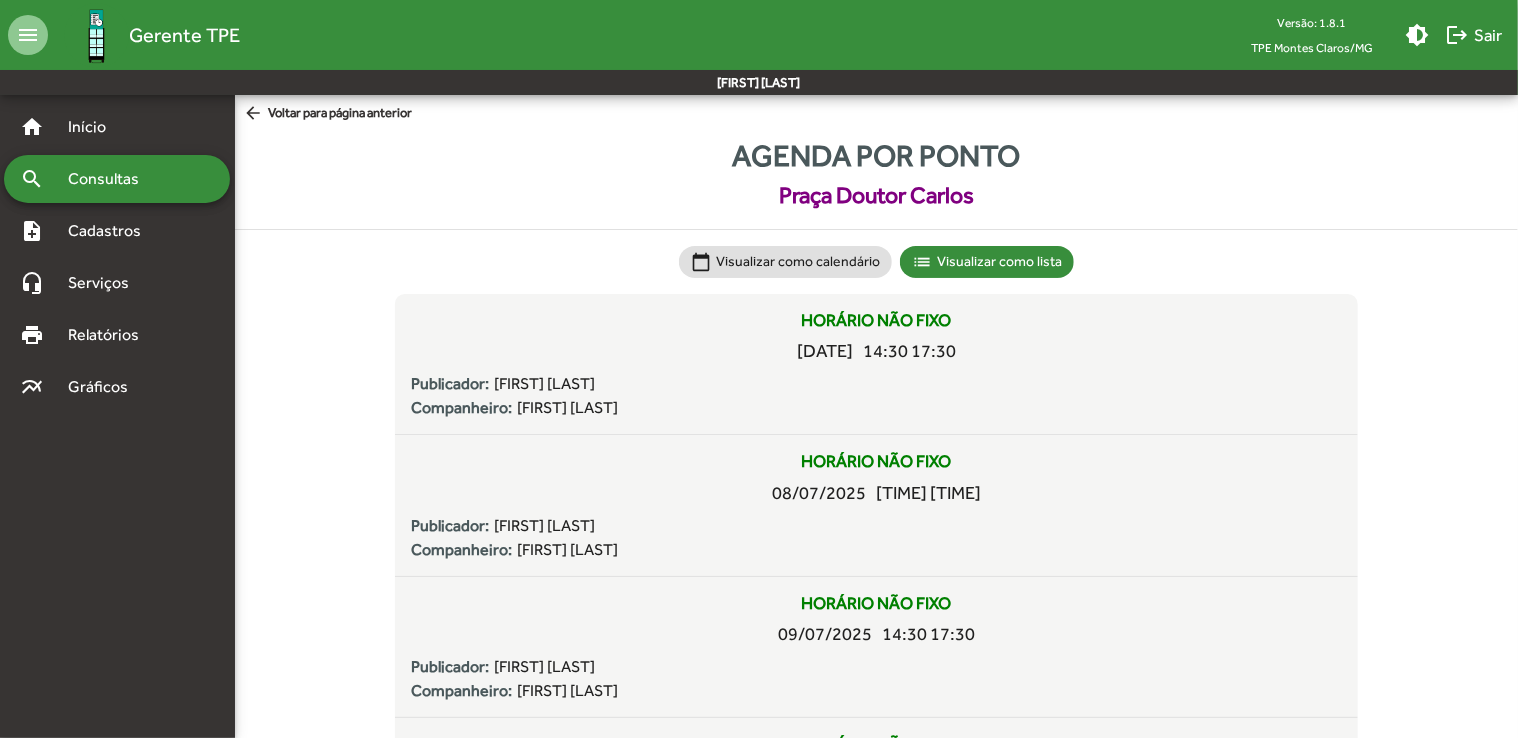 click on "arrow_back  Voltar para página anterior" at bounding box center [327, 114] 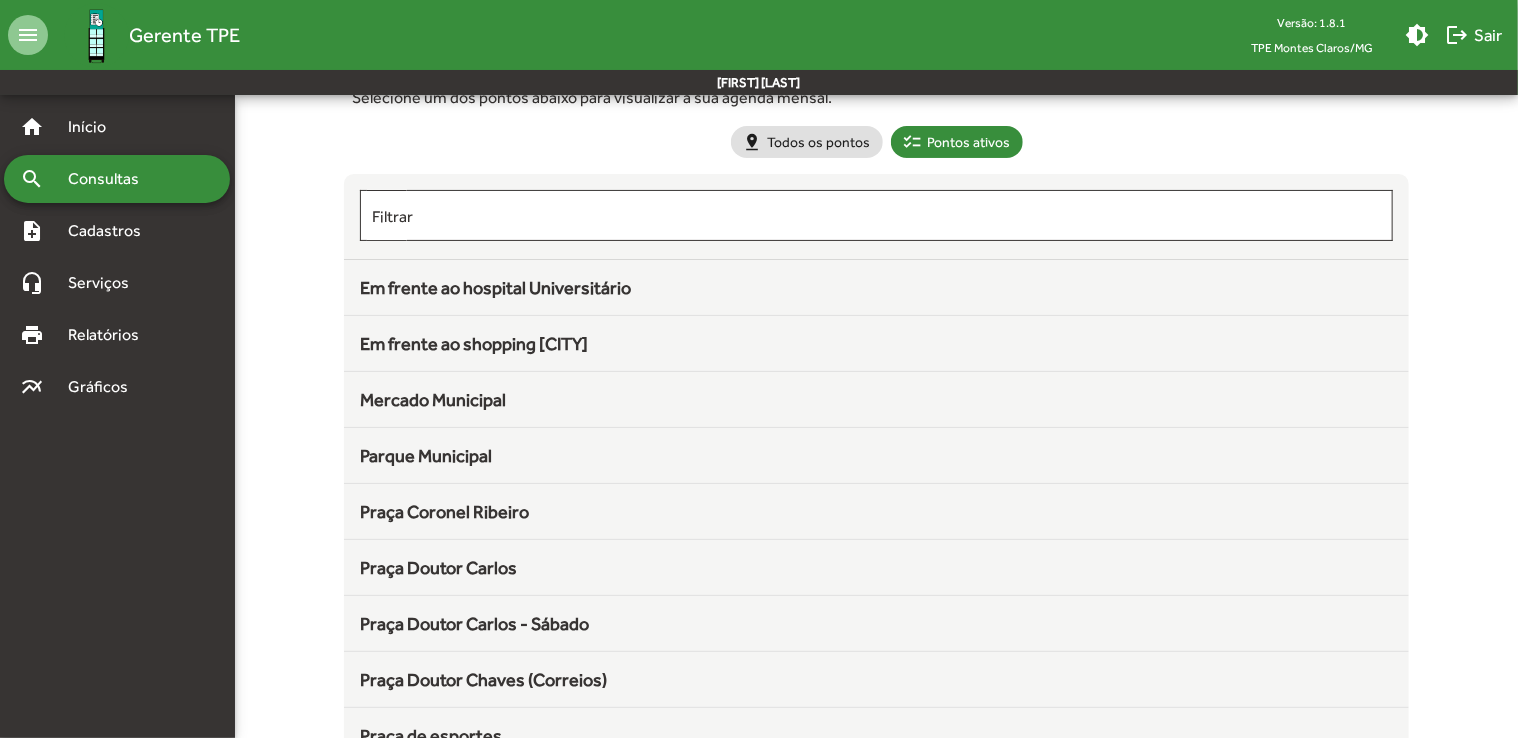 scroll, scrollTop: 202, scrollLeft: 0, axis: vertical 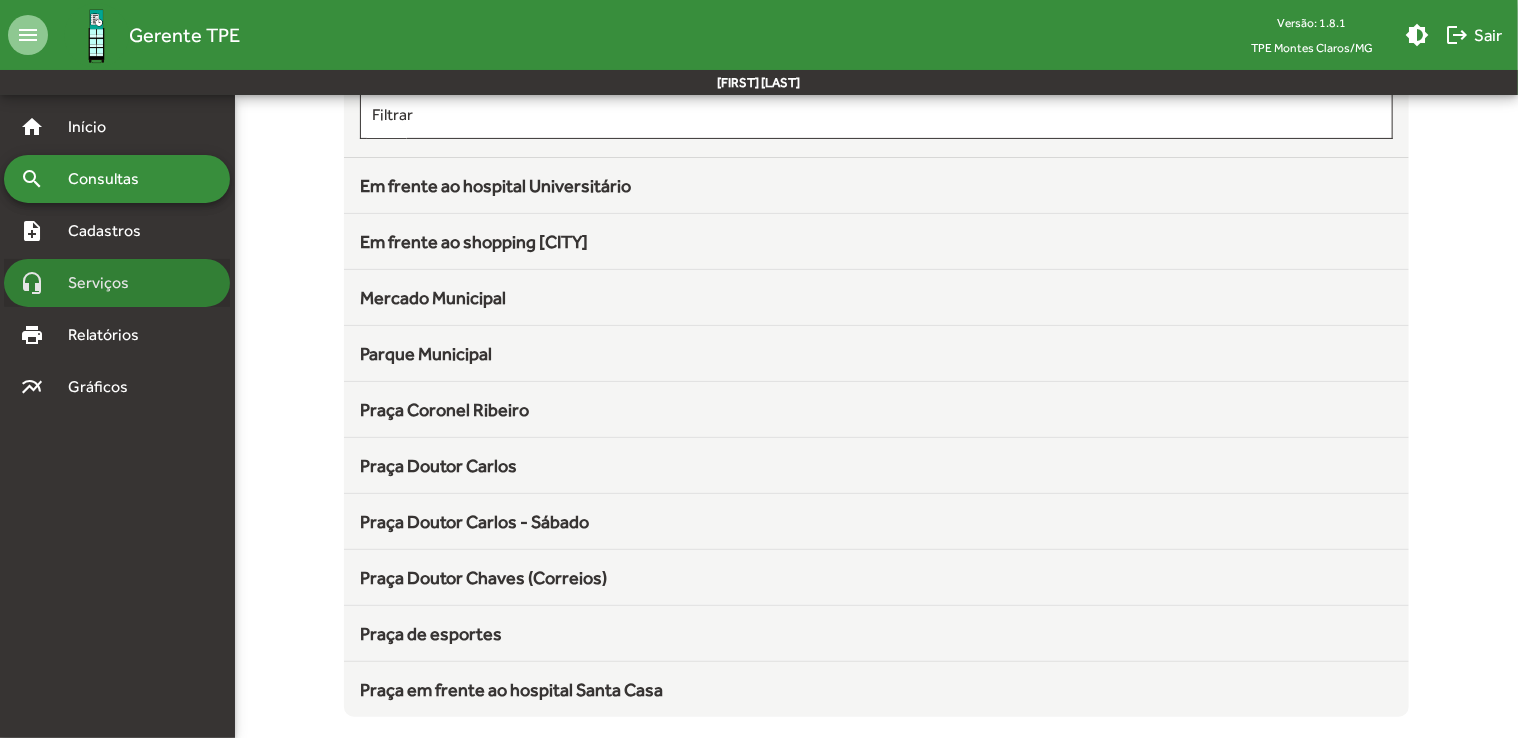 click on "Serviços" at bounding box center (95, 127) 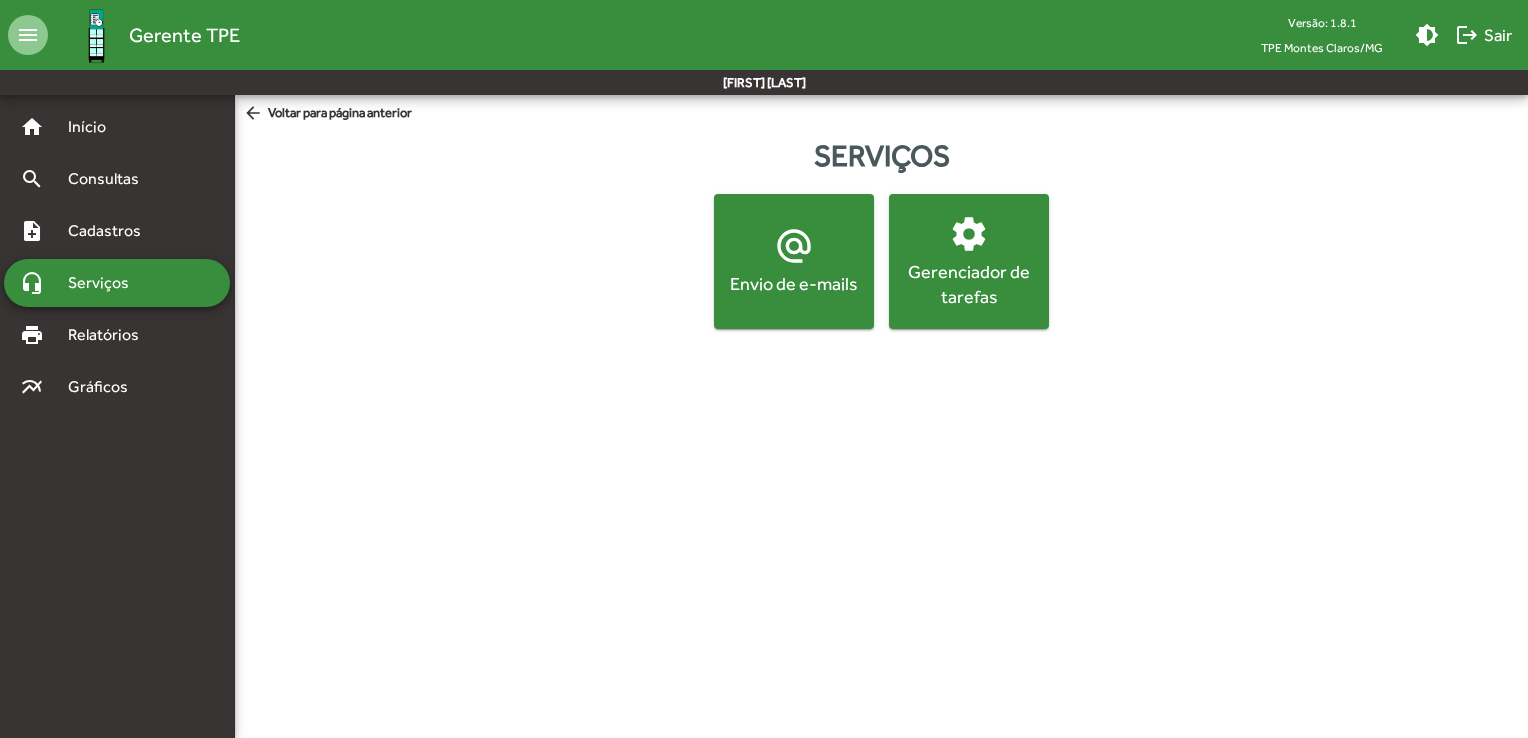 click on "Envio de e-mails" at bounding box center (794, 283) 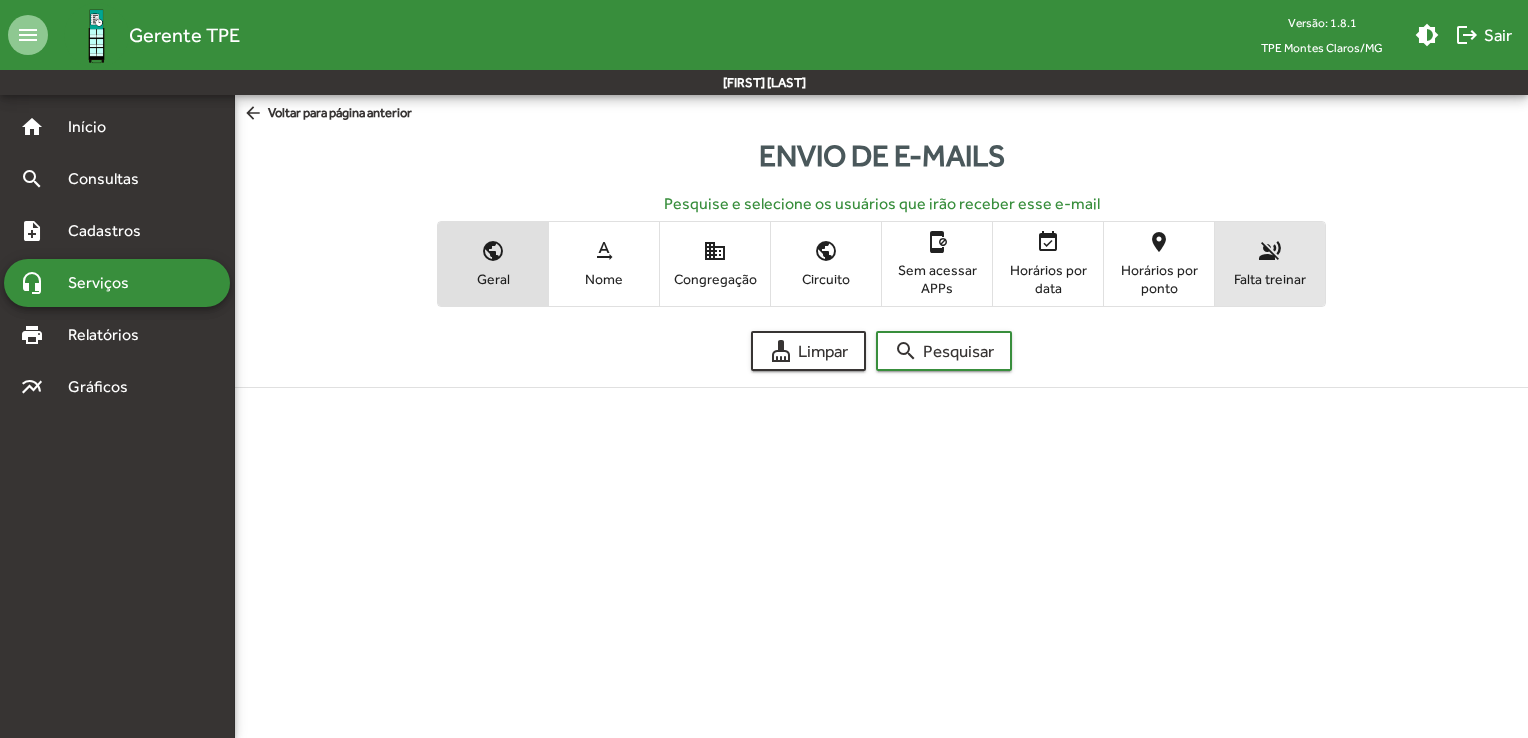 click on "voice_over_off Falta treinar" at bounding box center (1270, 263) 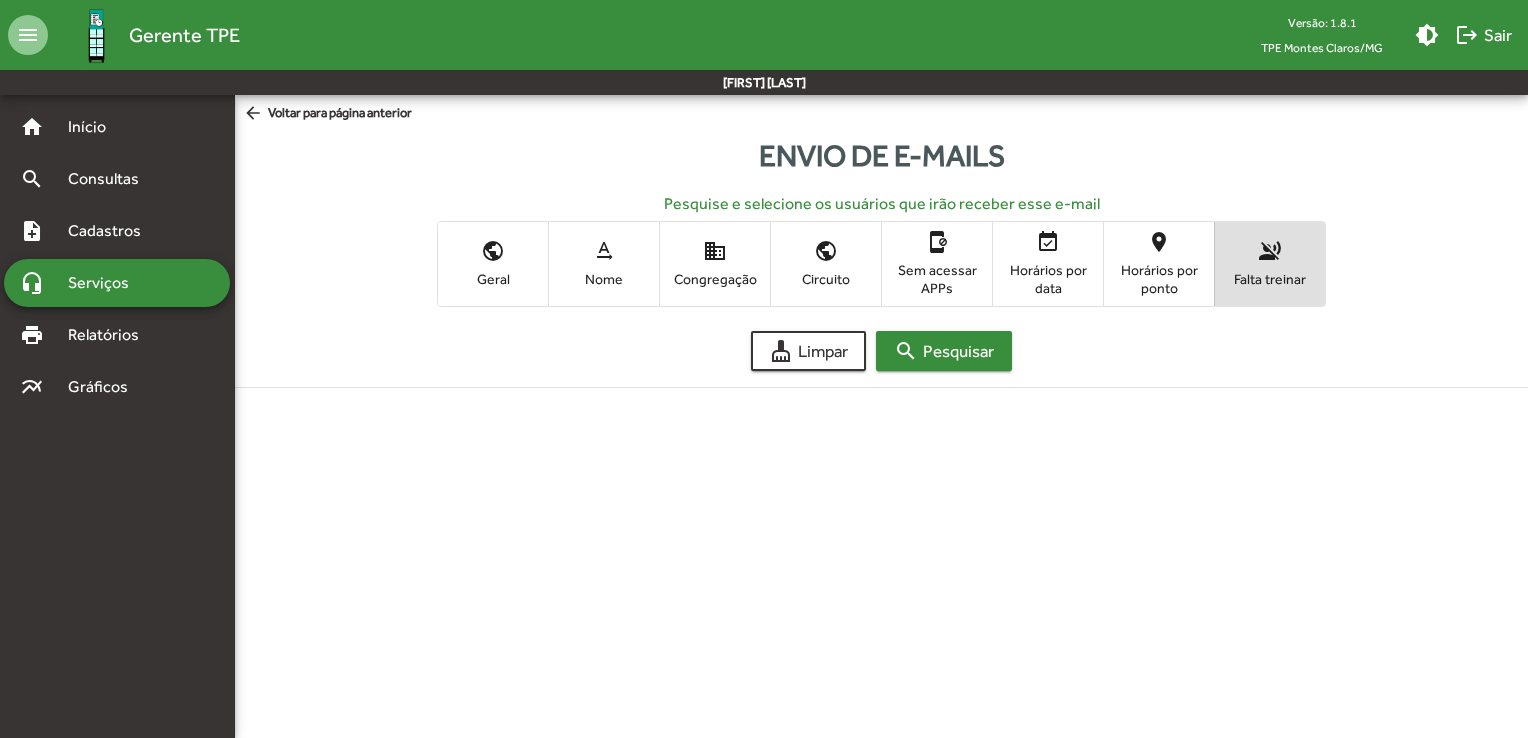 click on "search  Pesquisar" at bounding box center (944, 351) 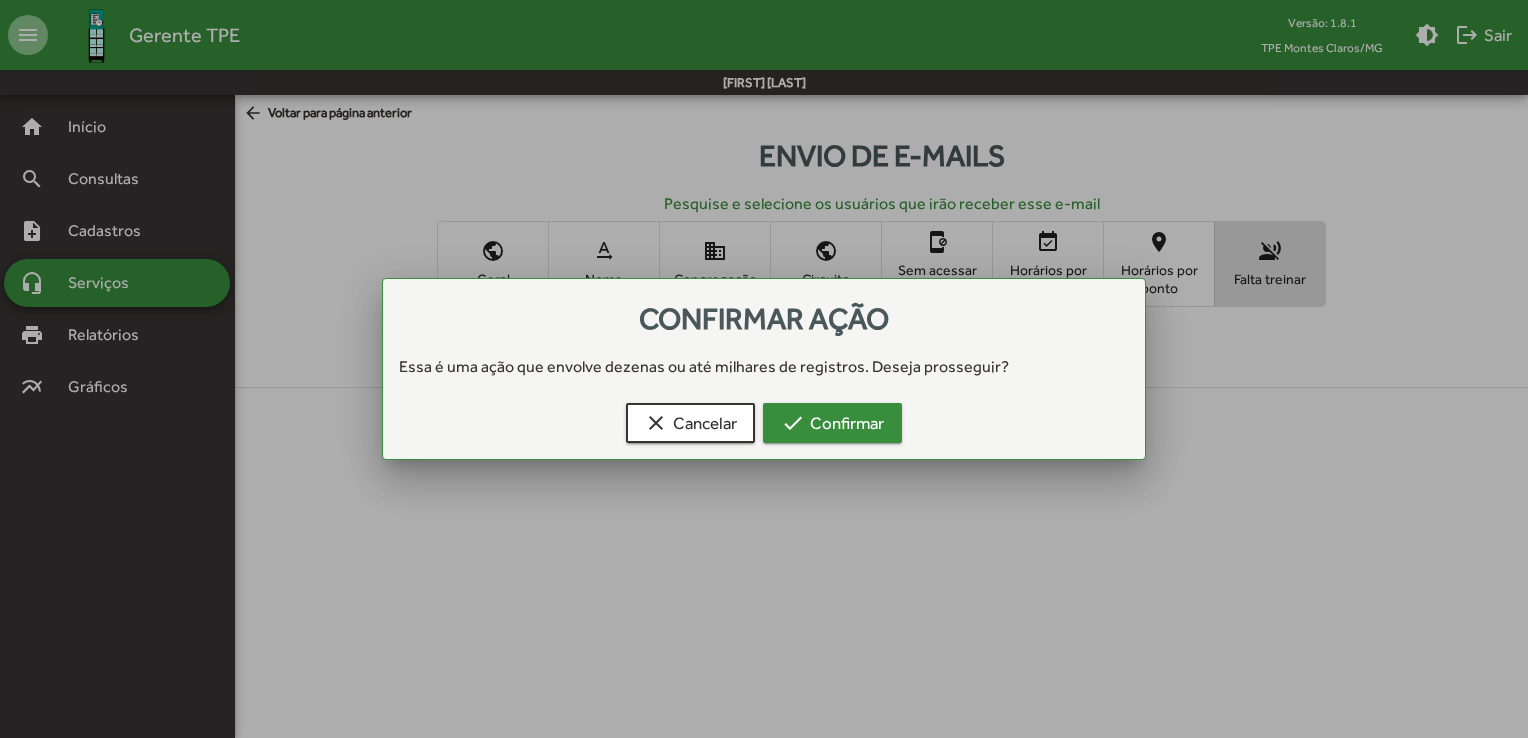 click on "check  Confirmar" at bounding box center (832, 423) 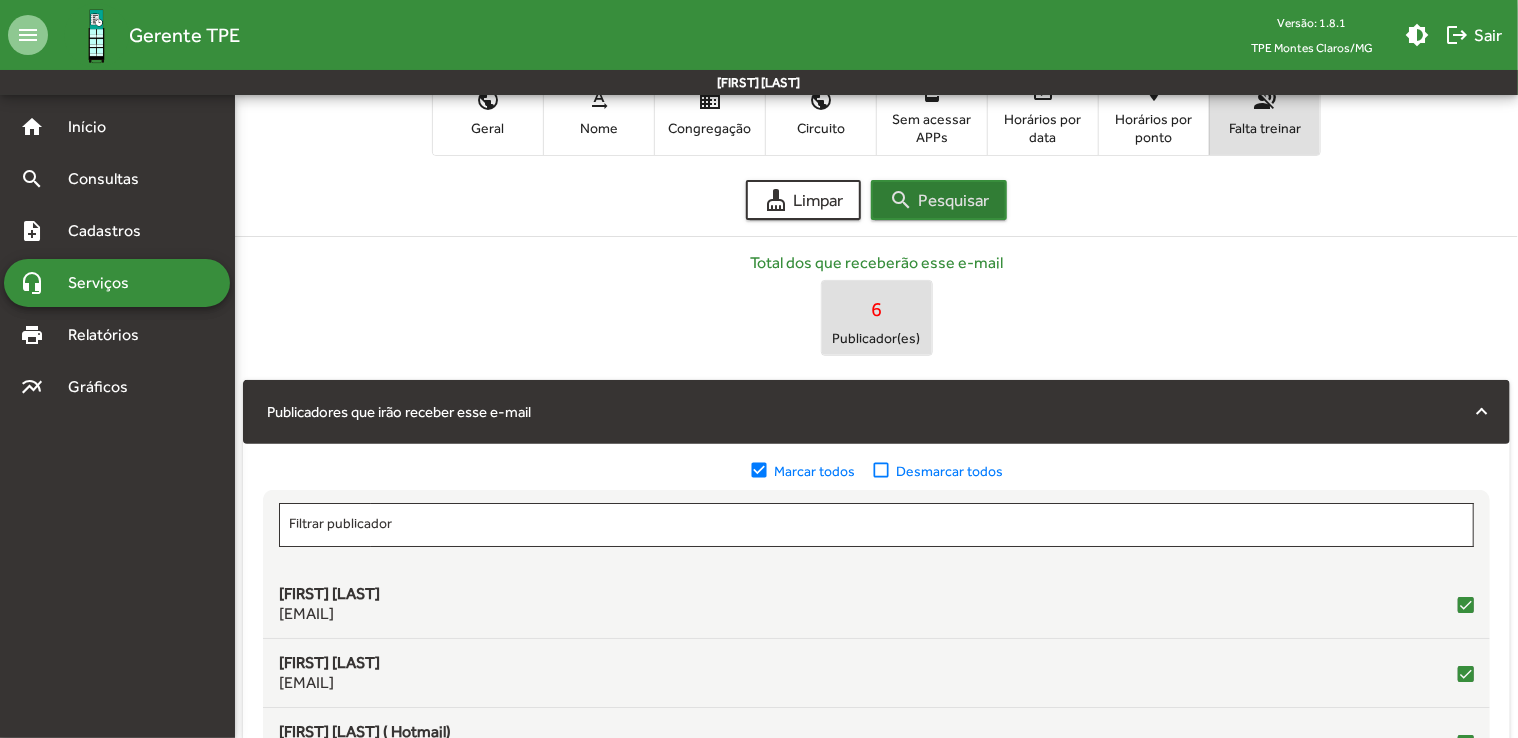 scroll, scrollTop: 300, scrollLeft: 0, axis: vertical 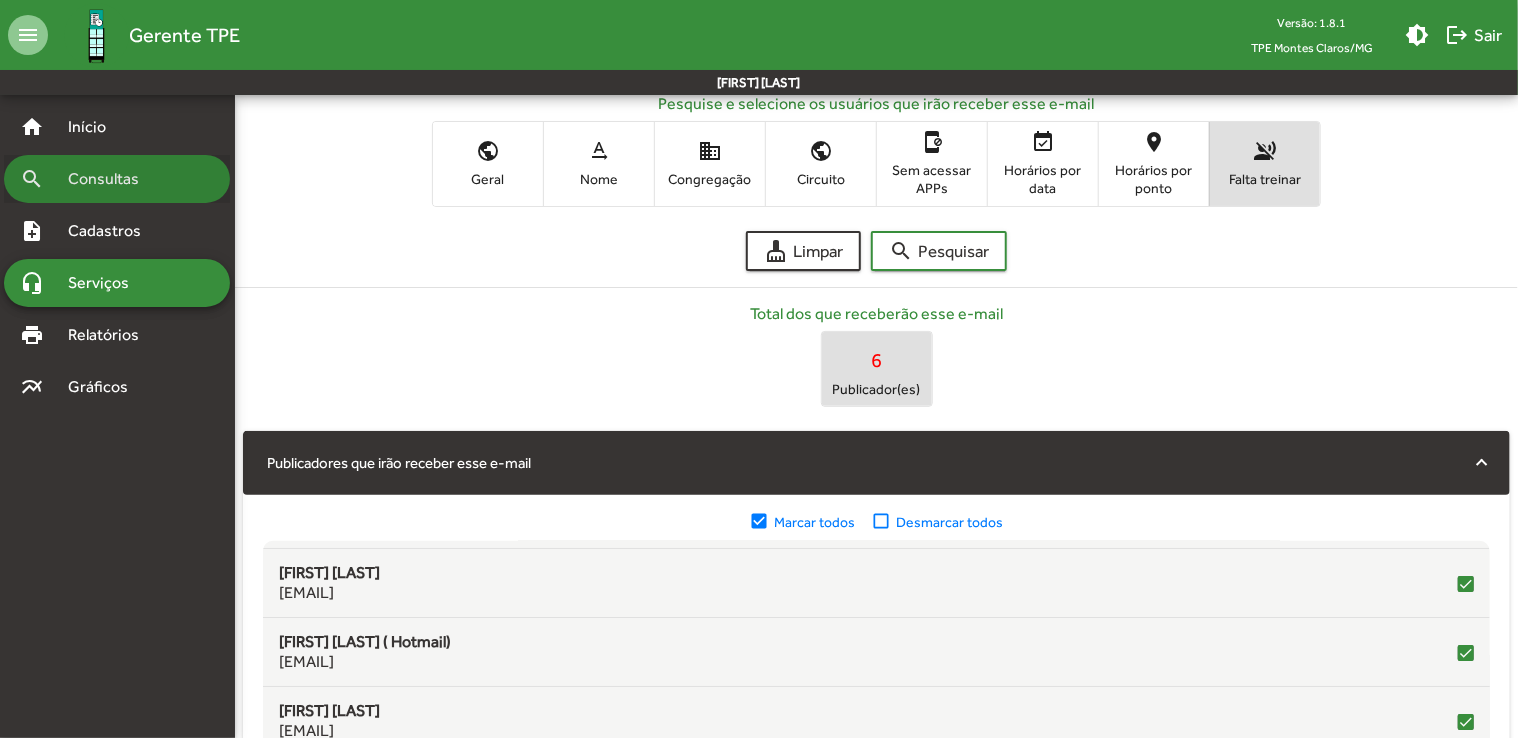 click on "Consultas" at bounding box center (95, 127) 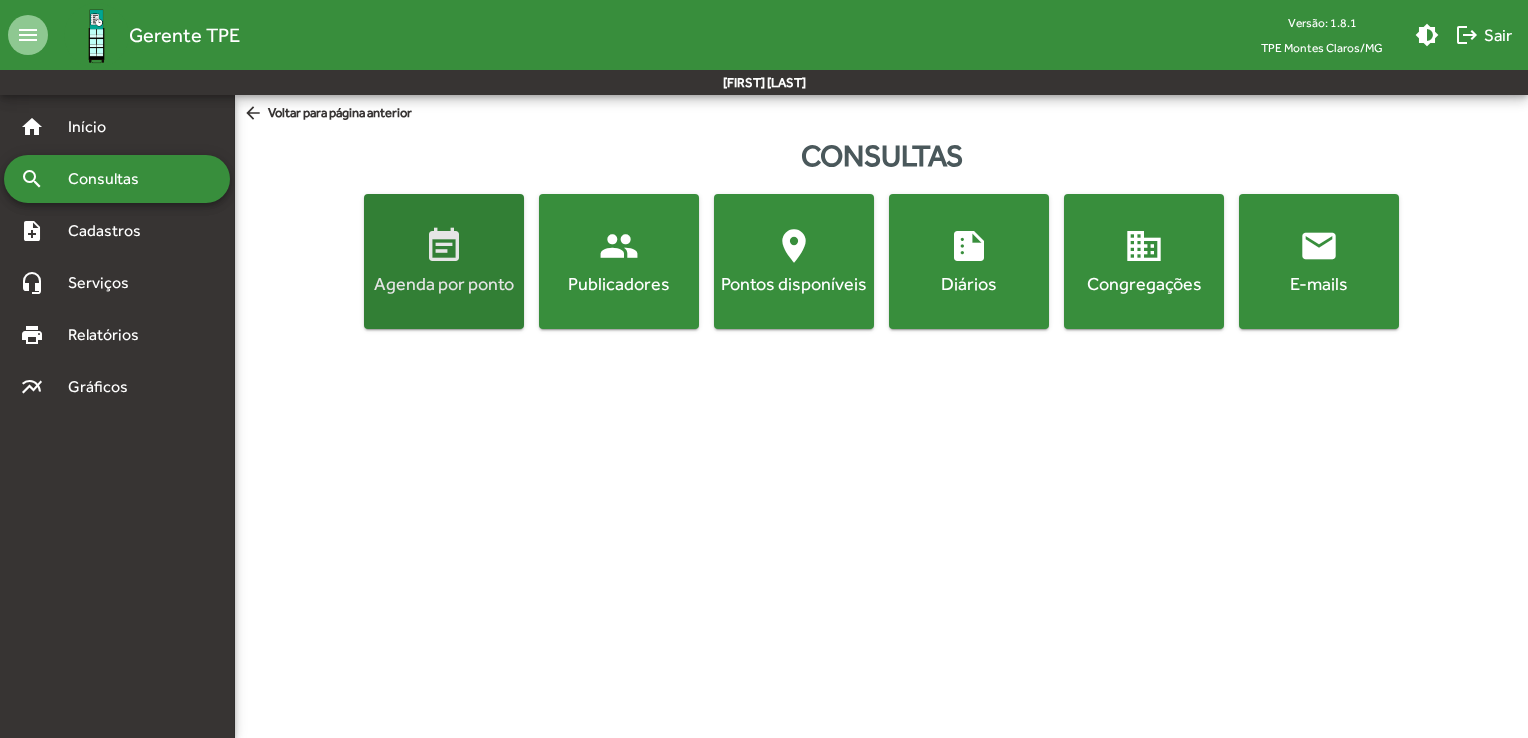 click on "event_note  Agenda por ponto" at bounding box center (444, 261) 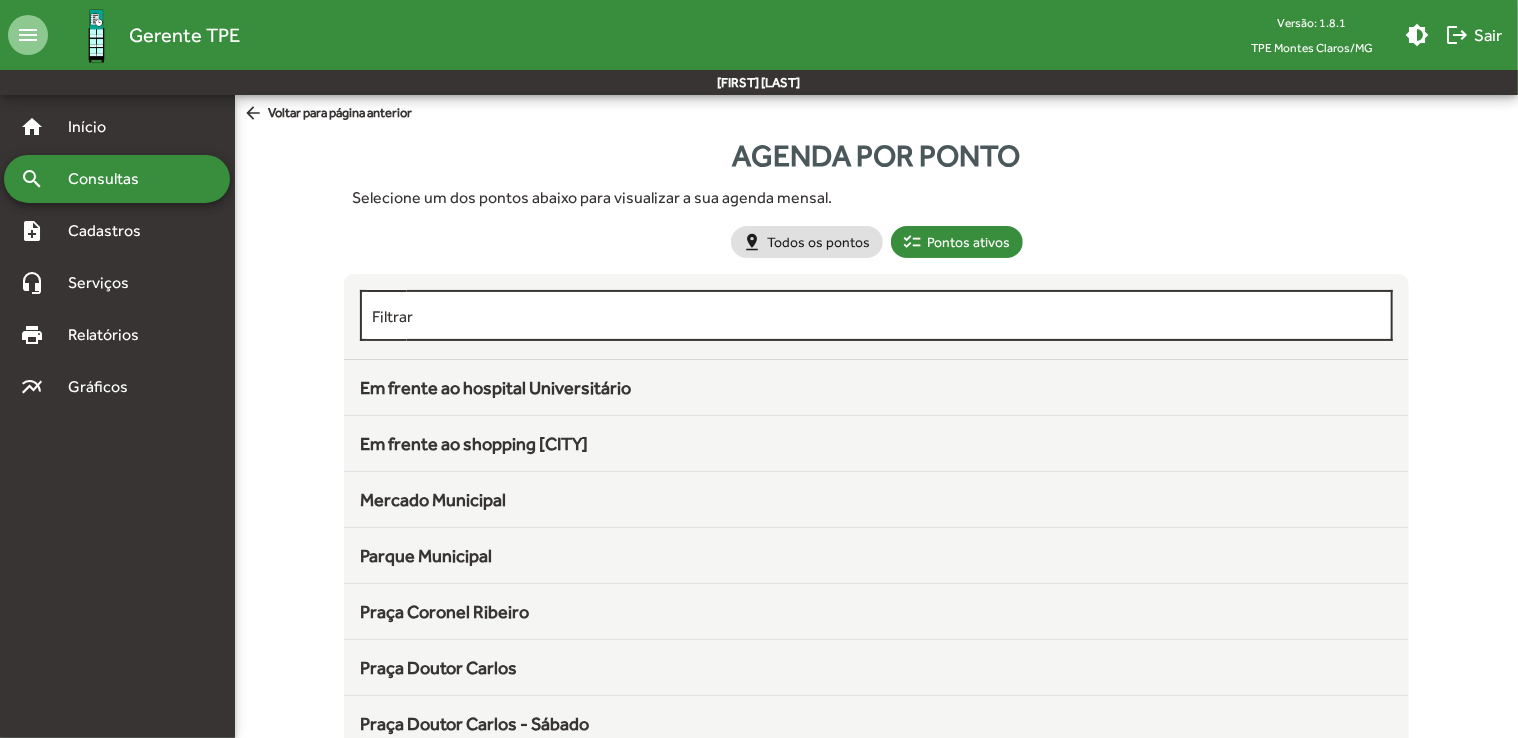 click on "Filtrar" at bounding box center (876, 313) 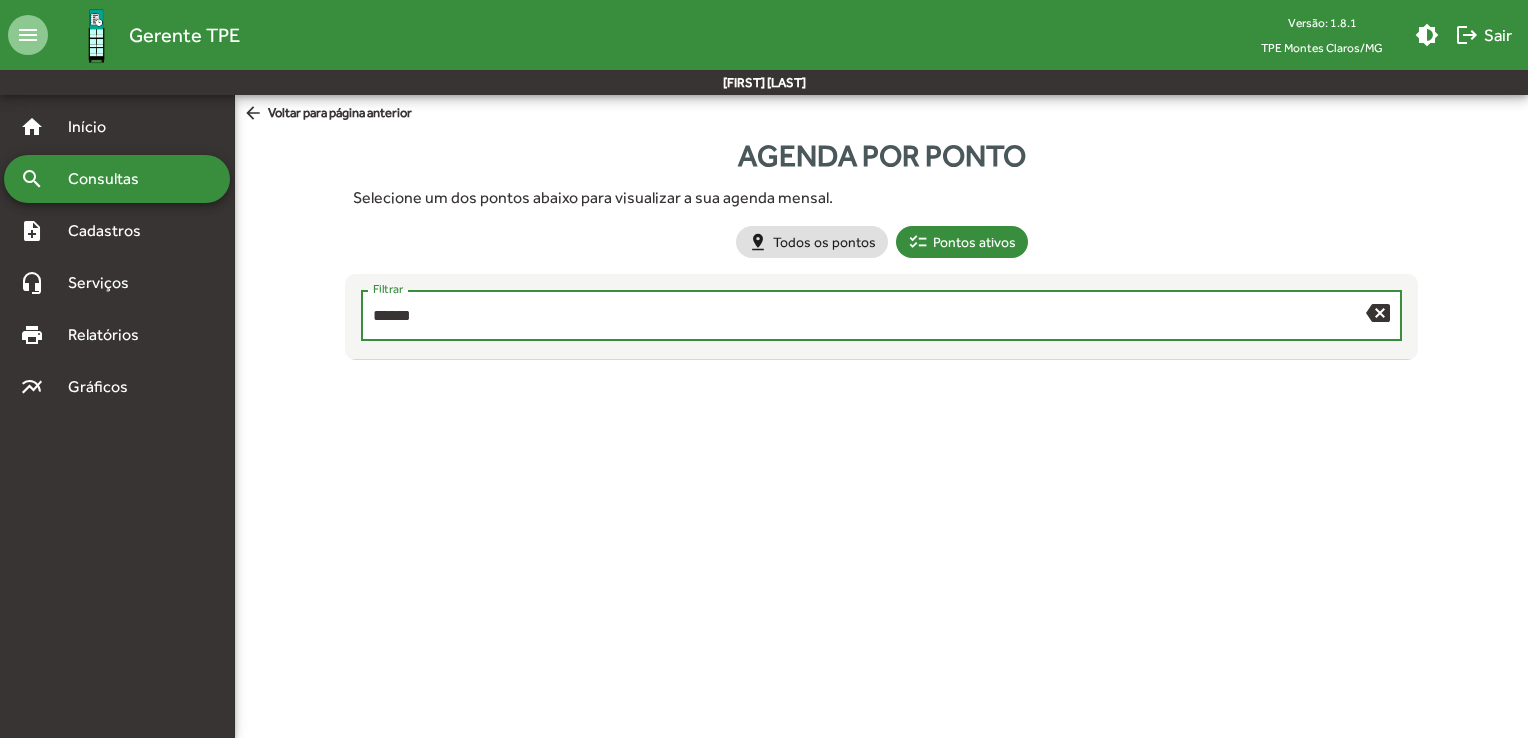 type on "******" 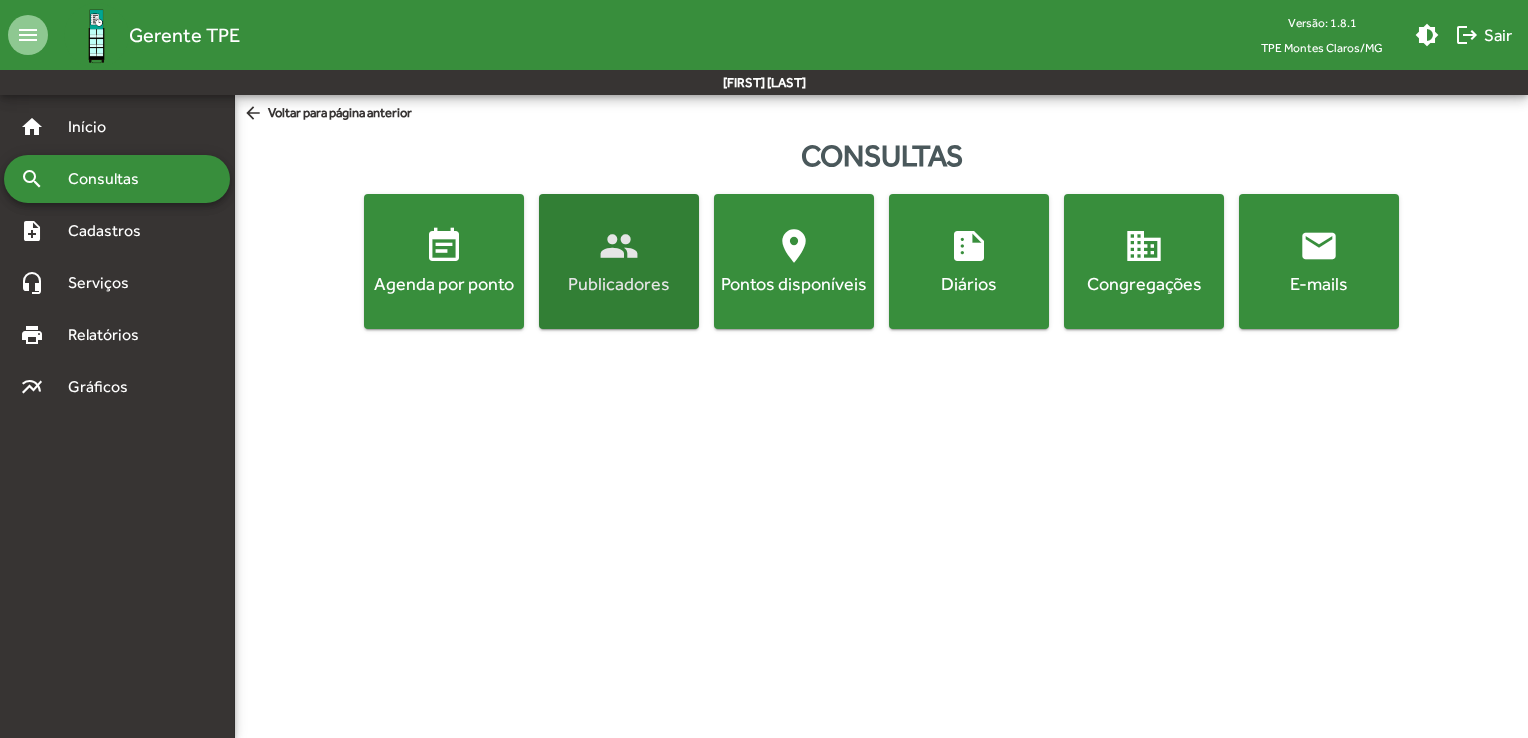 click on "Publicadores" at bounding box center (619, 283) 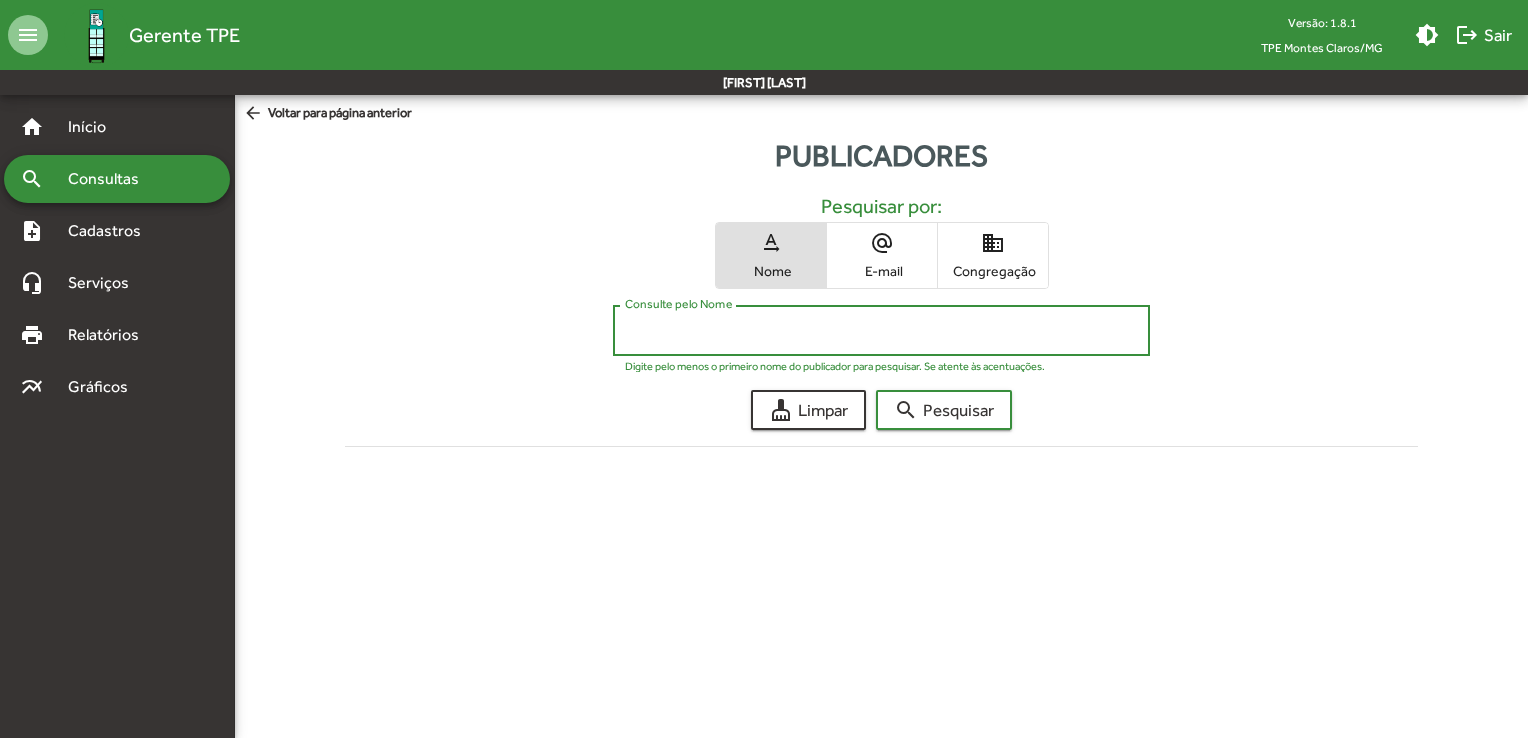 click on "Consulte pelo Nome" at bounding box center (881, 331) 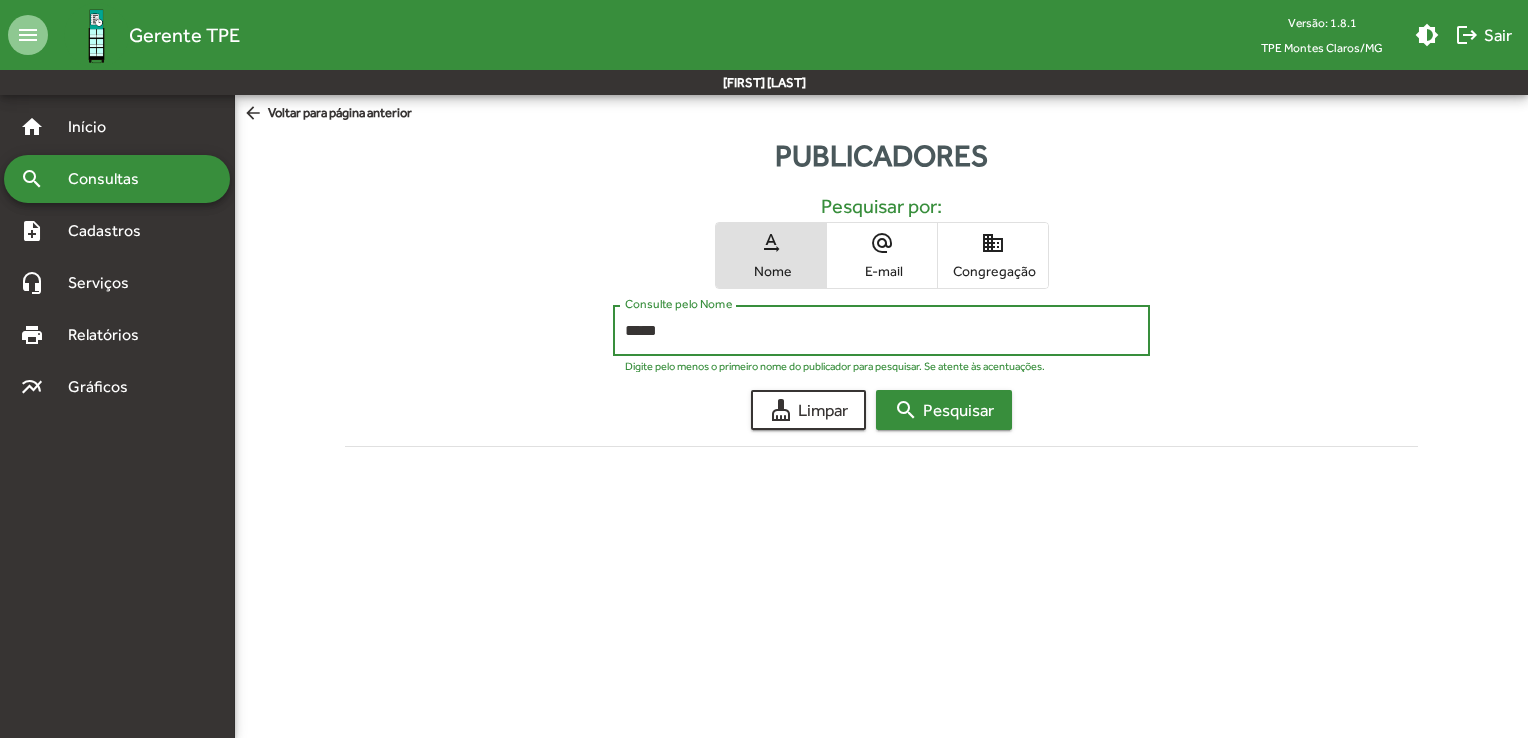 type on "*****" 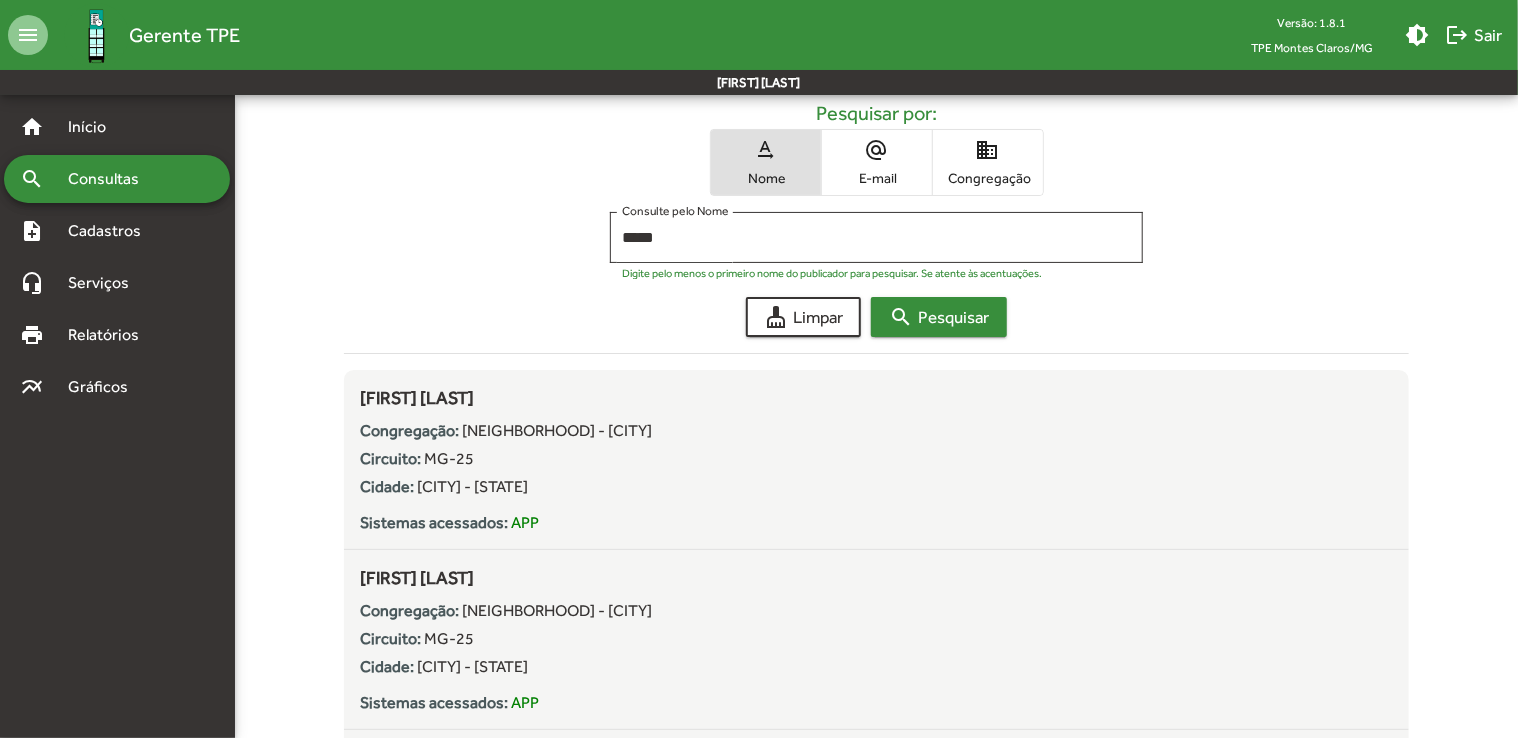 scroll, scrollTop: 200, scrollLeft: 0, axis: vertical 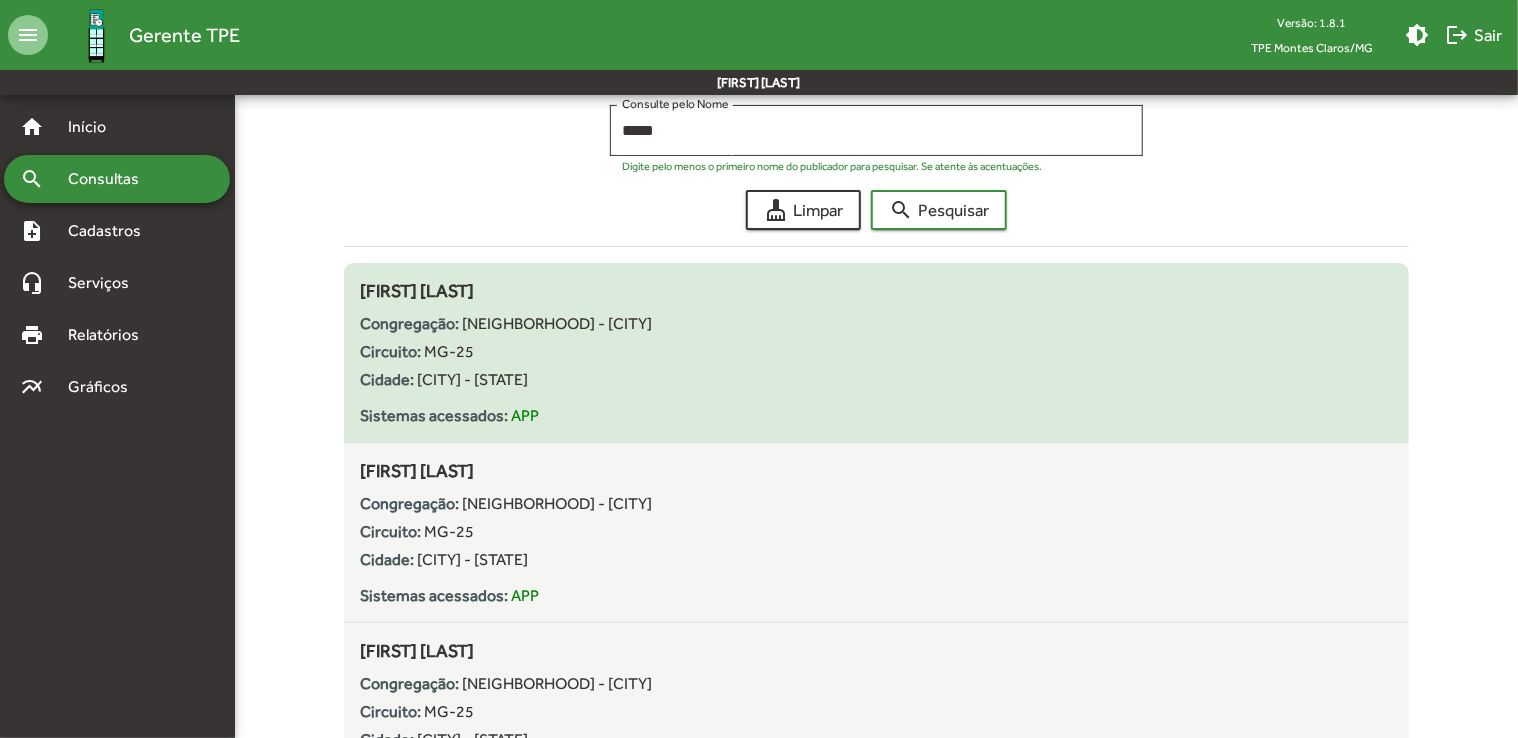 click on "Circuito:
MG-25" at bounding box center (876, 352) 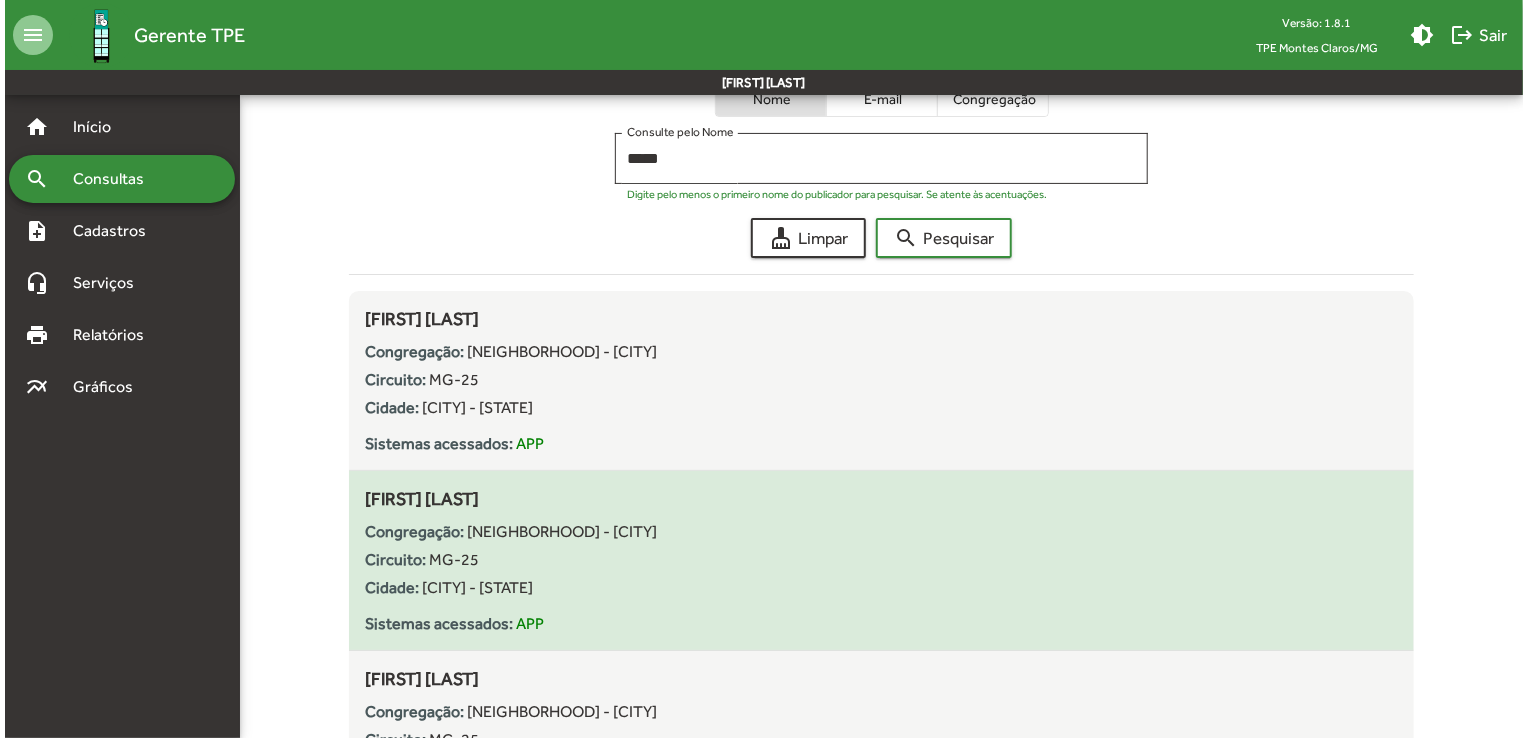 scroll, scrollTop: 0, scrollLeft: 0, axis: both 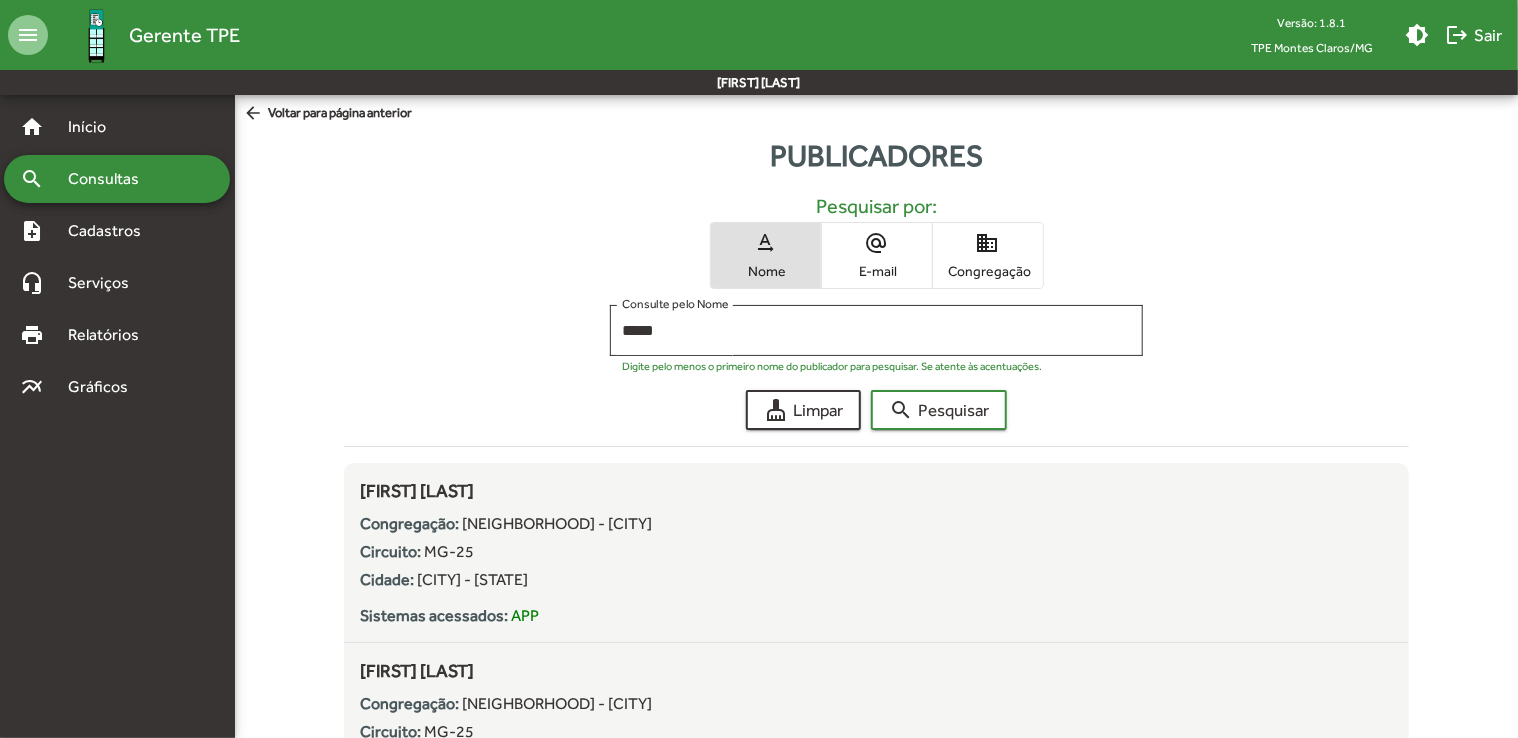 click on "text_rotation_none [FIRST] [LAST] [EMAIL] domain Congregação" at bounding box center [876, 255] 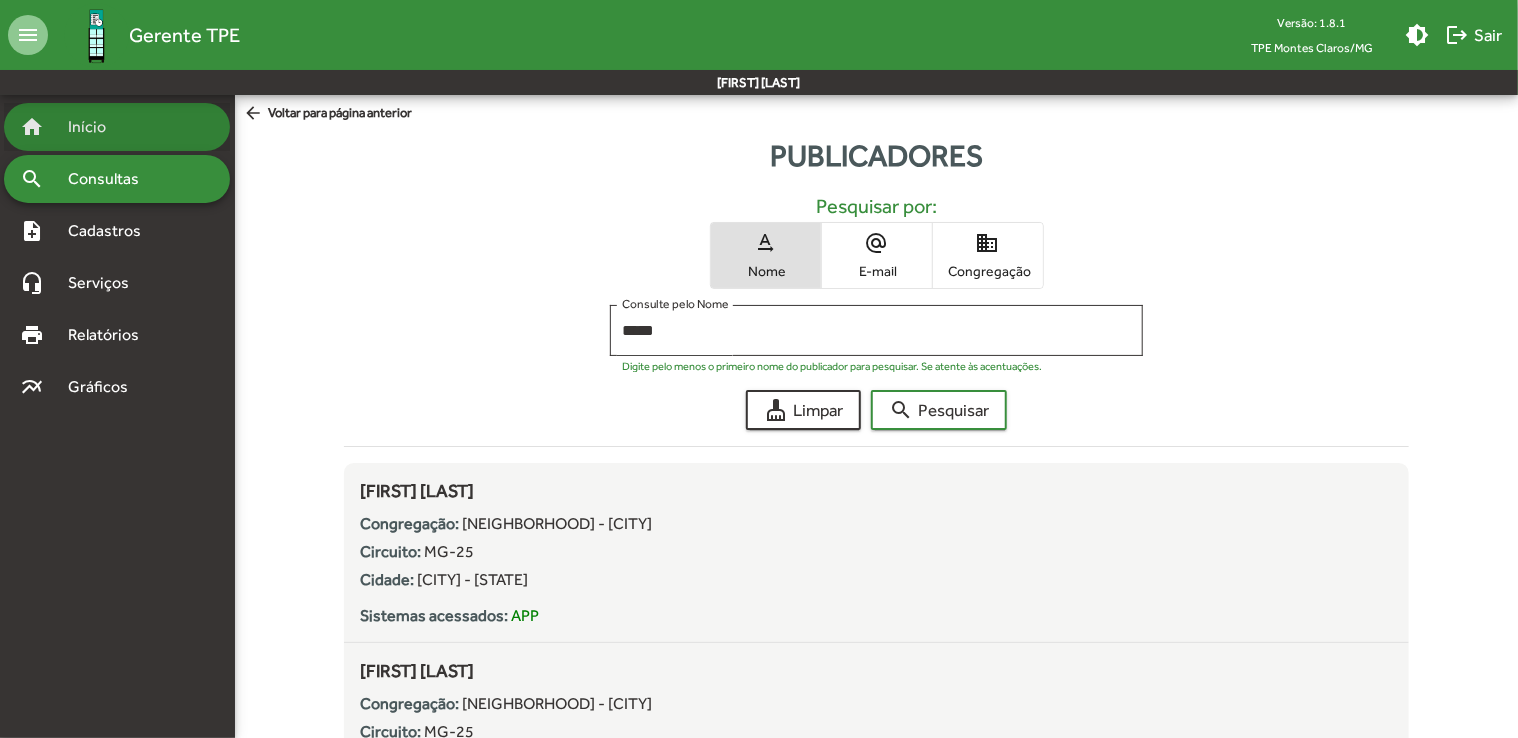 click on "Início" at bounding box center [95, 127] 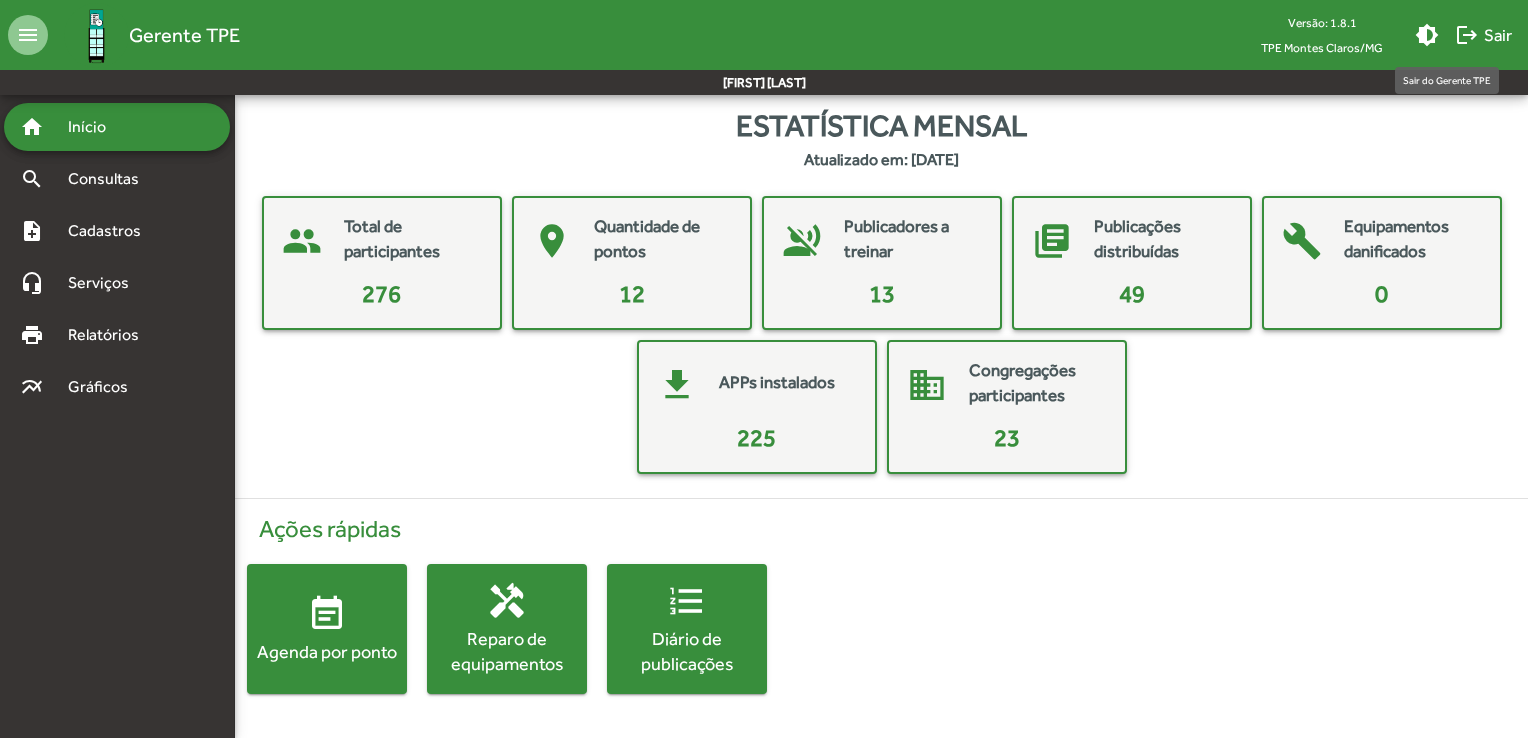 click on "logout  Sair" at bounding box center [1483, 35] 